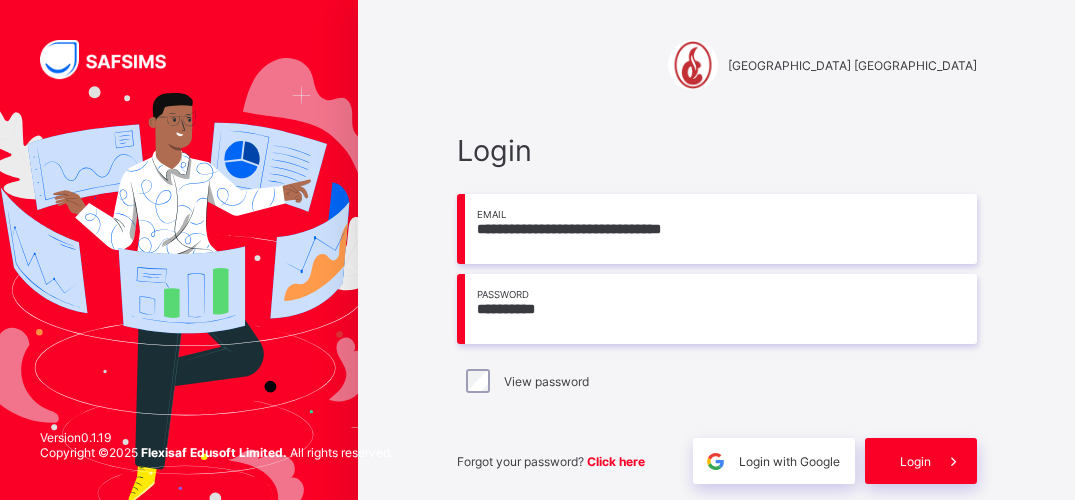 click on "Login" at bounding box center [915, 461] 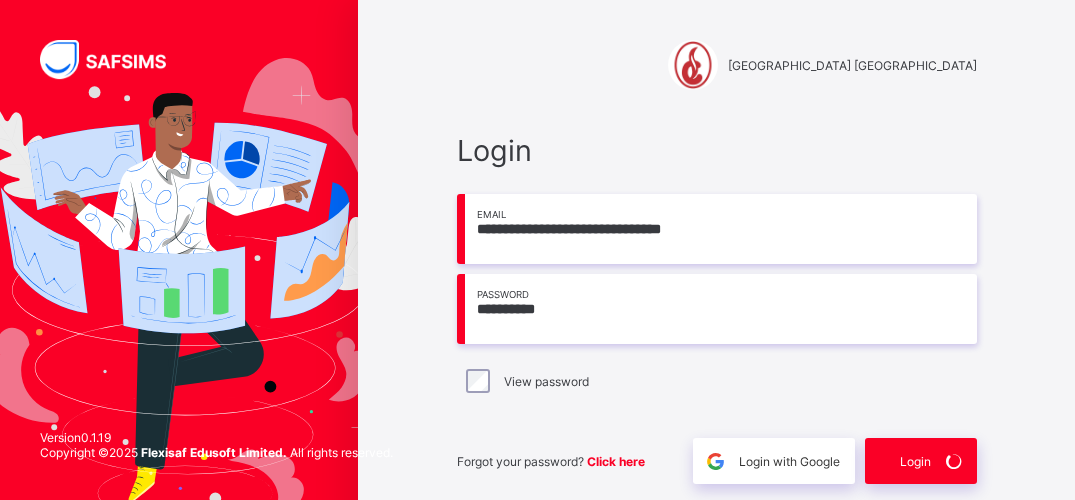 scroll, scrollTop: 0, scrollLeft: 0, axis: both 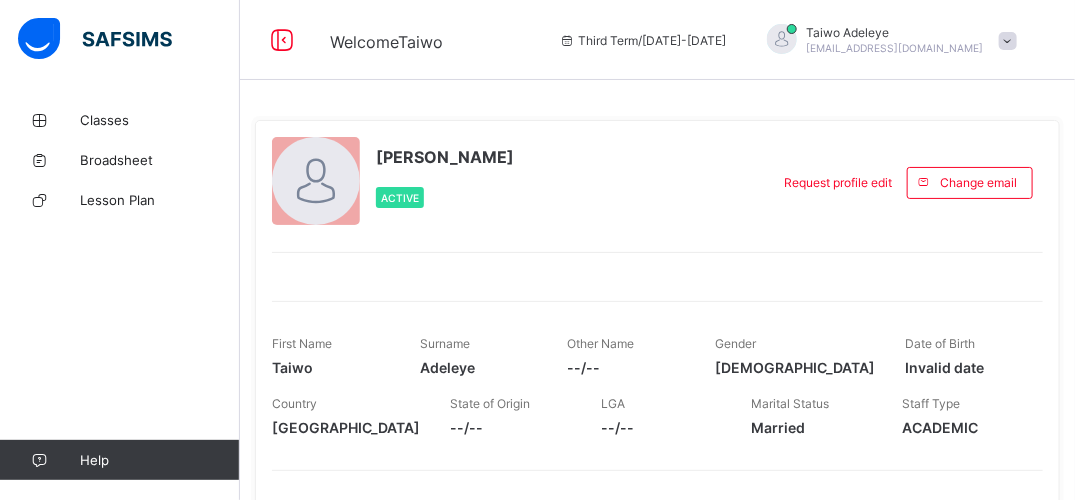 drag, startPoint x: 94, startPoint y: 124, endPoint x: 152, endPoint y: 98, distance: 63.560993 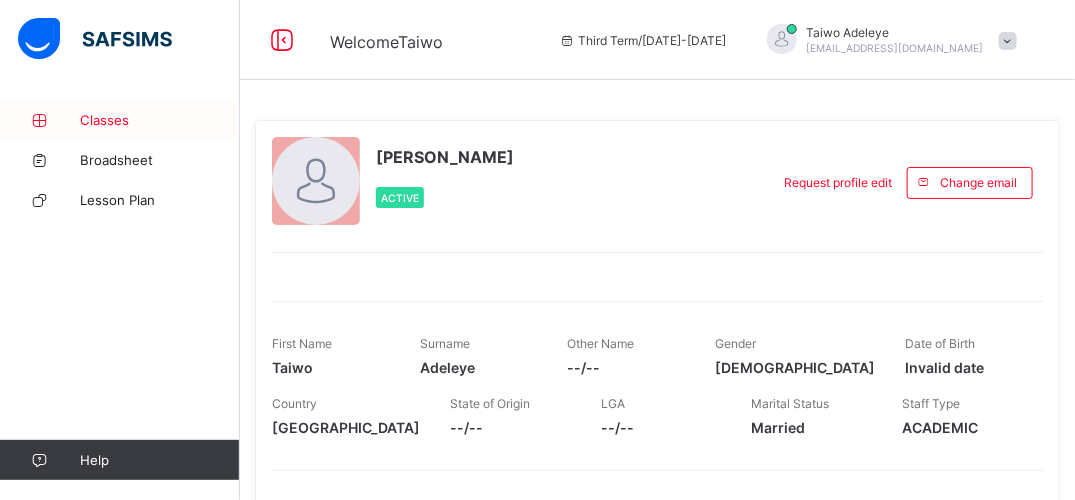 click on "Classes" at bounding box center (160, 120) 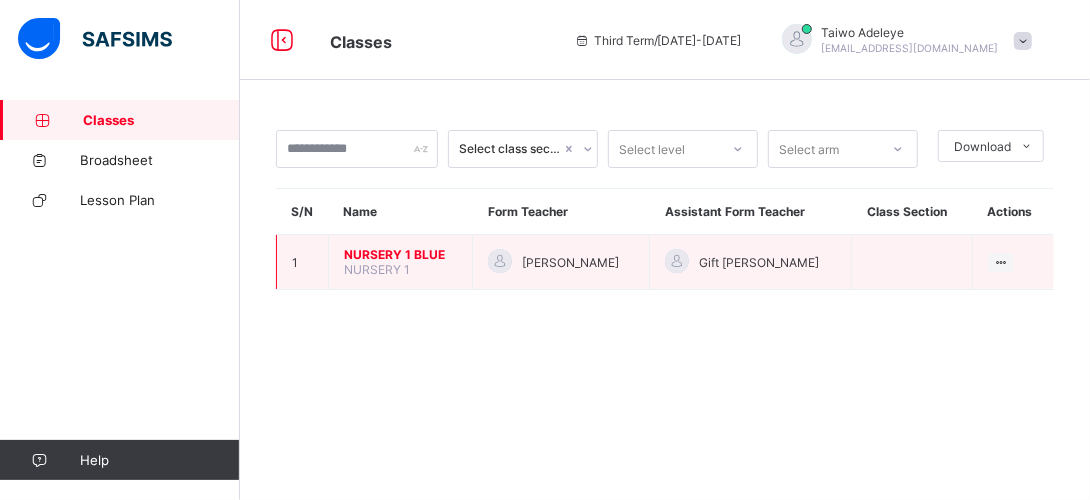 click on "NURSERY 1   BLUE" at bounding box center [400, 254] 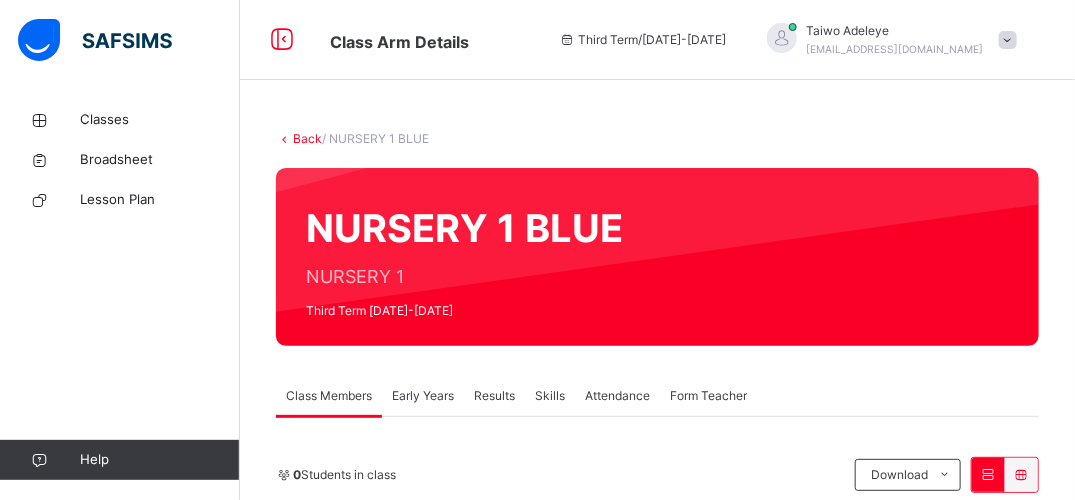 click on "Attendance" at bounding box center [617, 396] 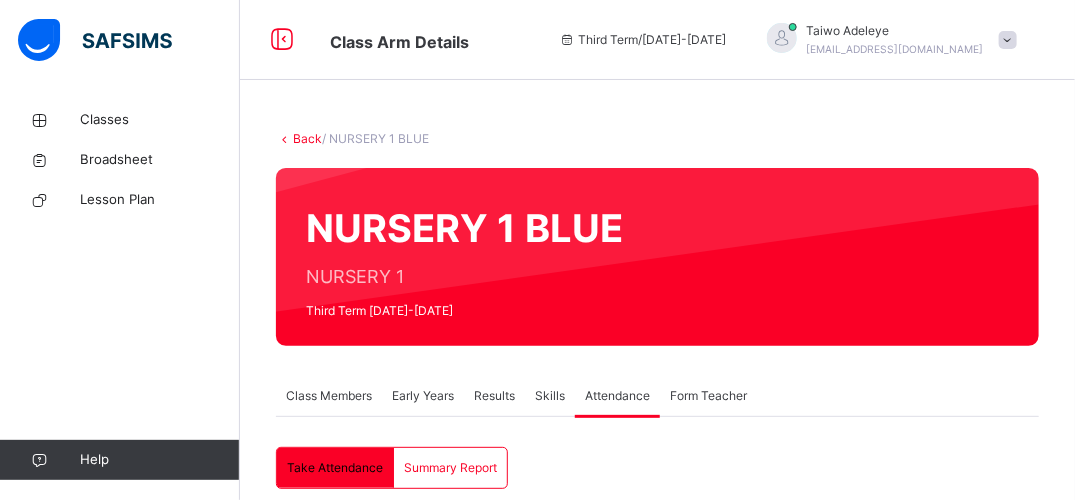 scroll, scrollTop: 661, scrollLeft: 0, axis: vertical 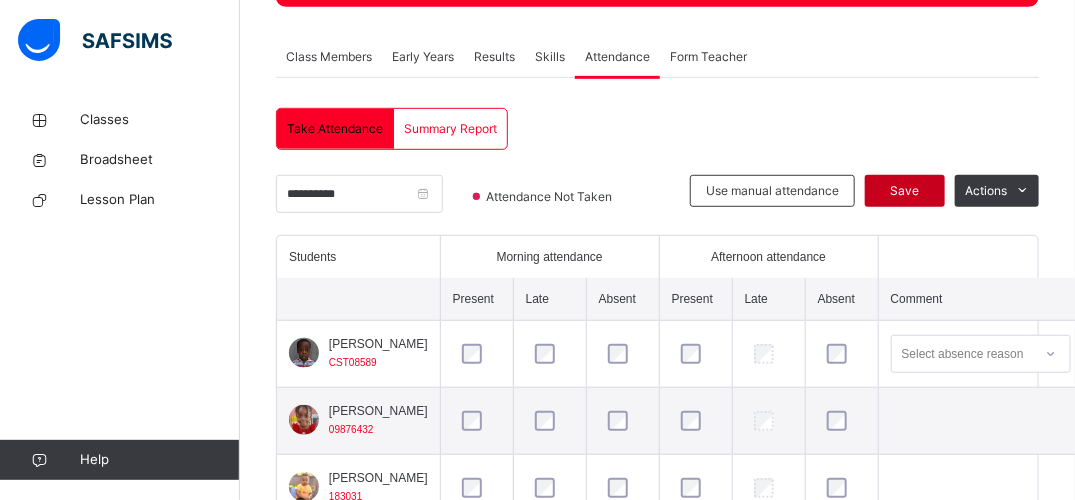click on "Save" at bounding box center (905, 191) 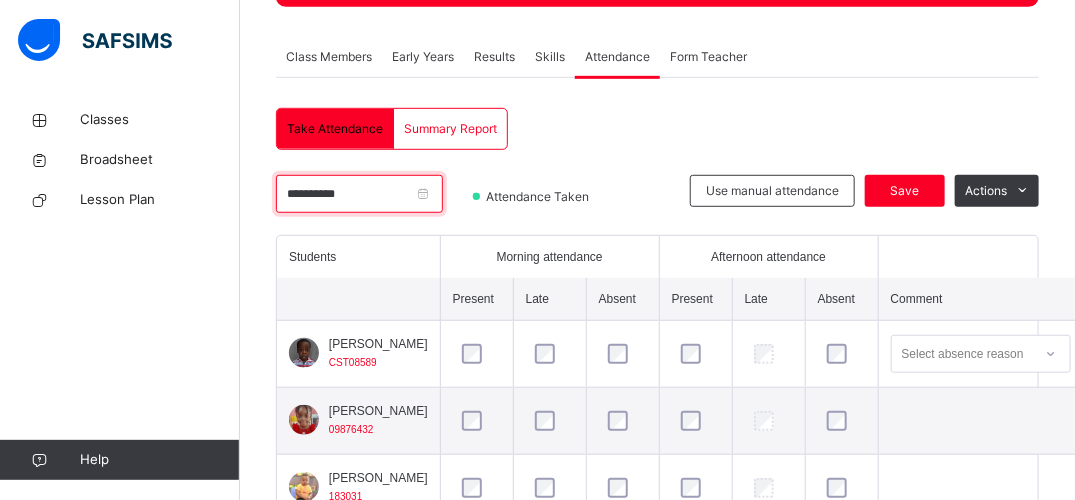 click on "**********" at bounding box center [359, 194] 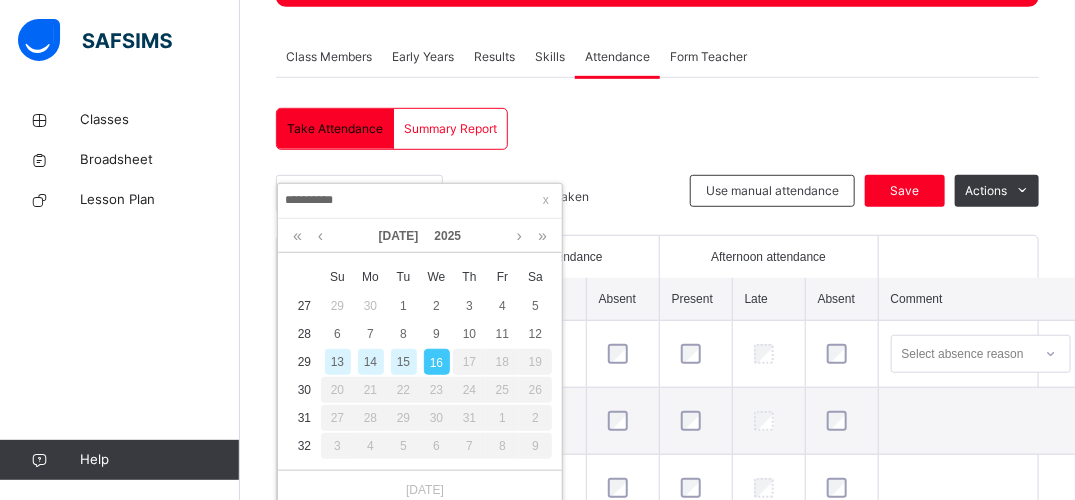 click on "15" at bounding box center (404, 362) 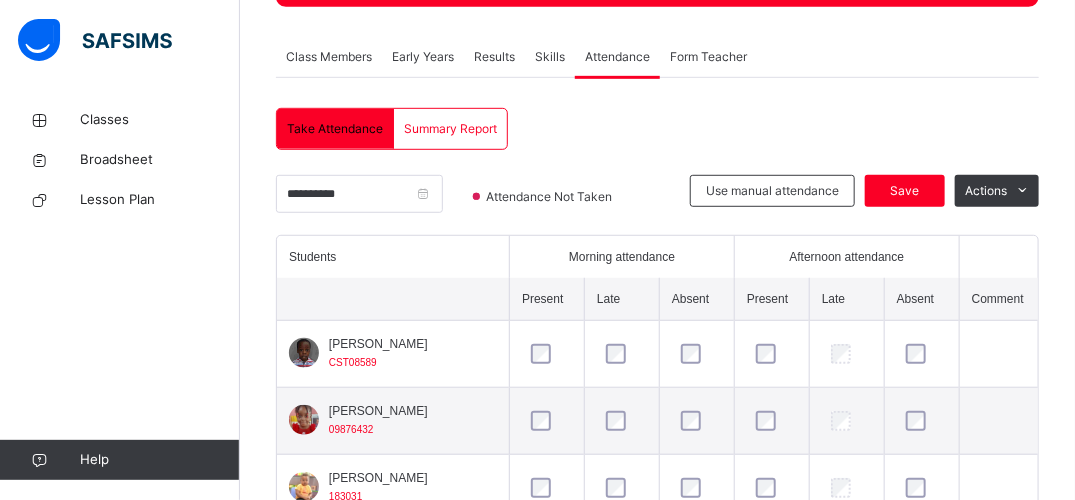 click at bounding box center [547, 354] 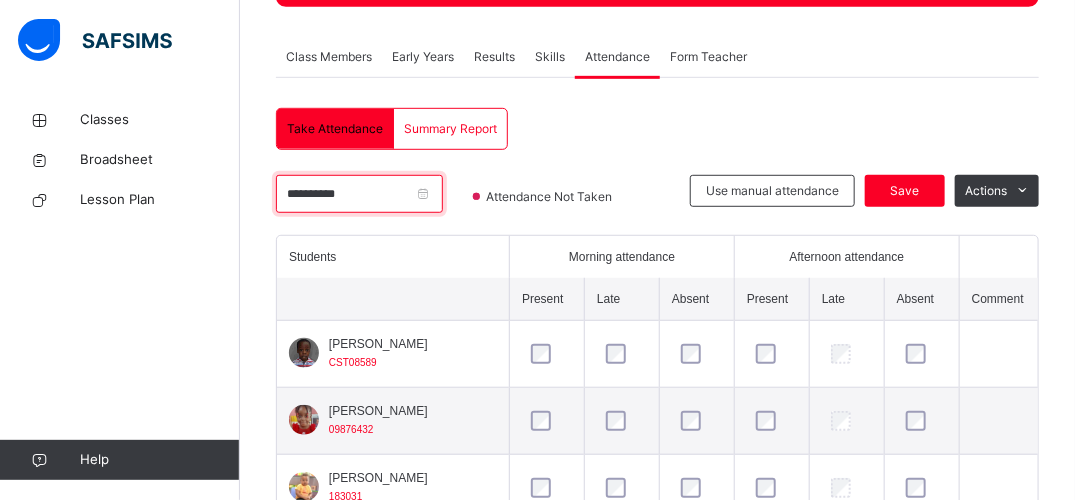 click on "**********" at bounding box center (359, 194) 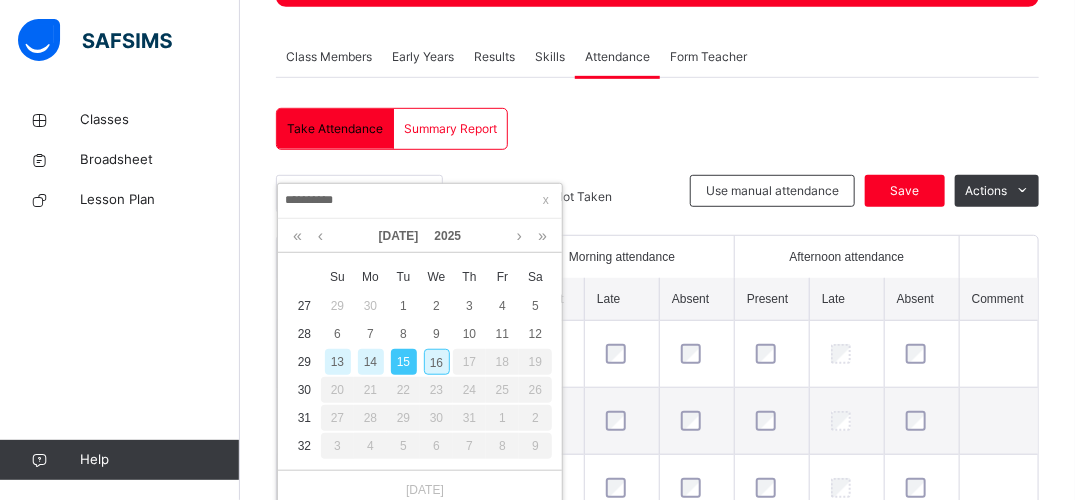 click on "14" at bounding box center [371, 362] 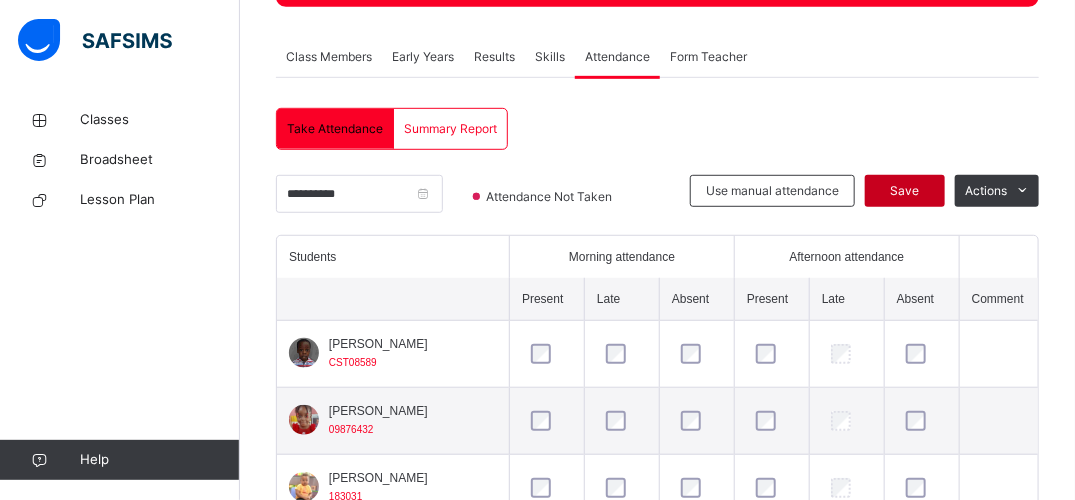click on "Save" at bounding box center [905, 191] 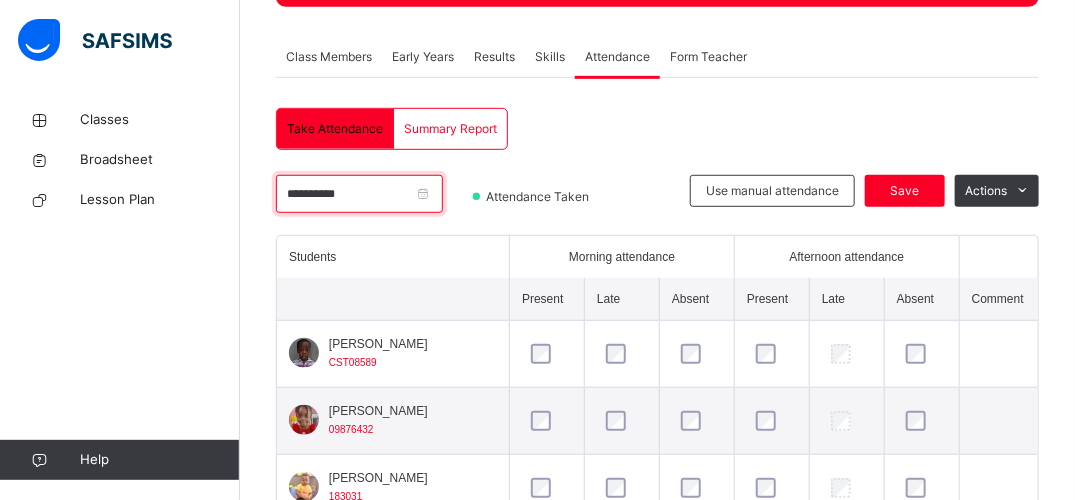 click on "**********" at bounding box center [359, 194] 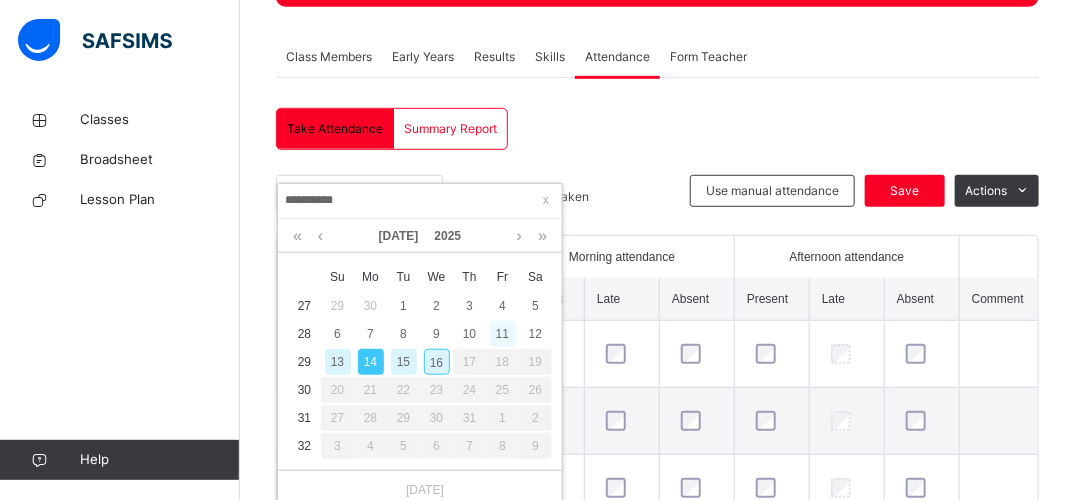 click on "11" at bounding box center [503, 334] 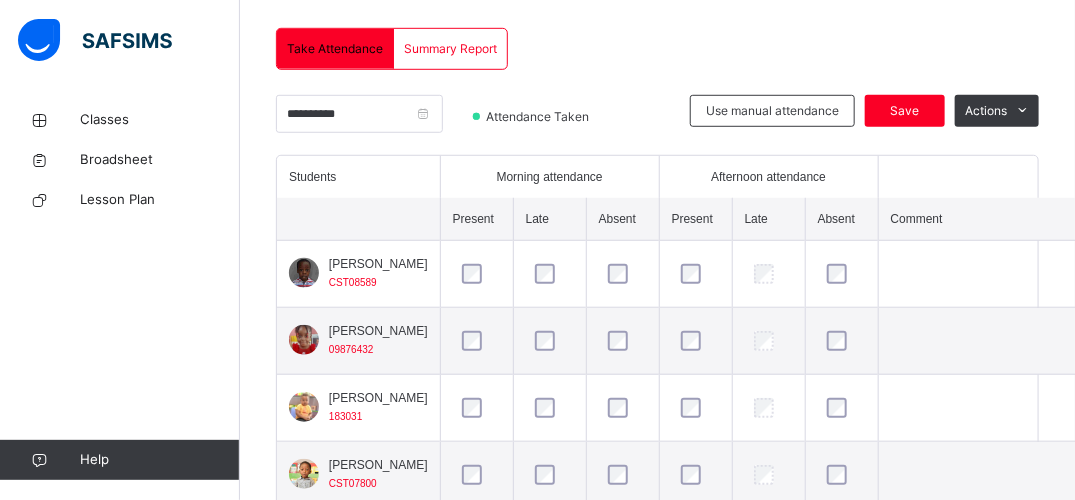 scroll, scrollTop: 553, scrollLeft: 0, axis: vertical 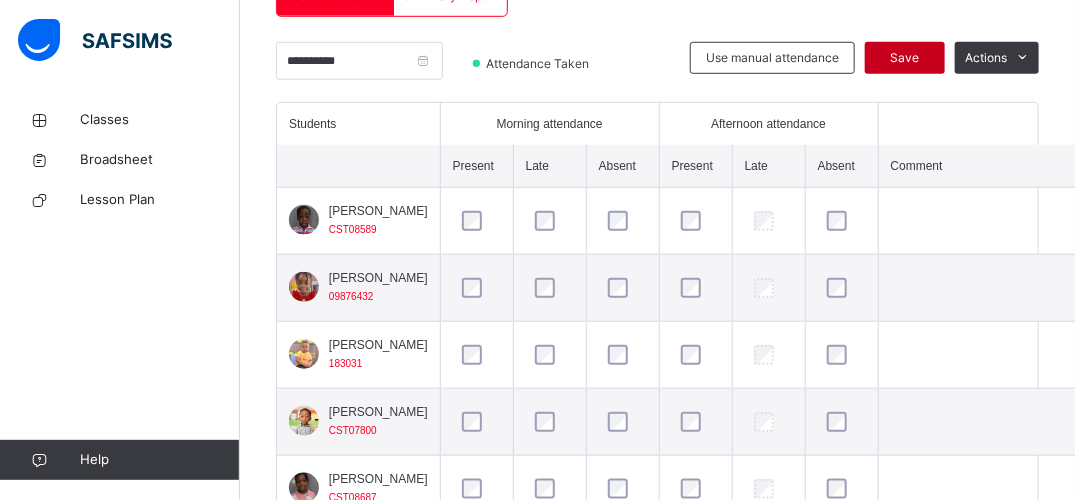 click on "Save" at bounding box center [905, 58] 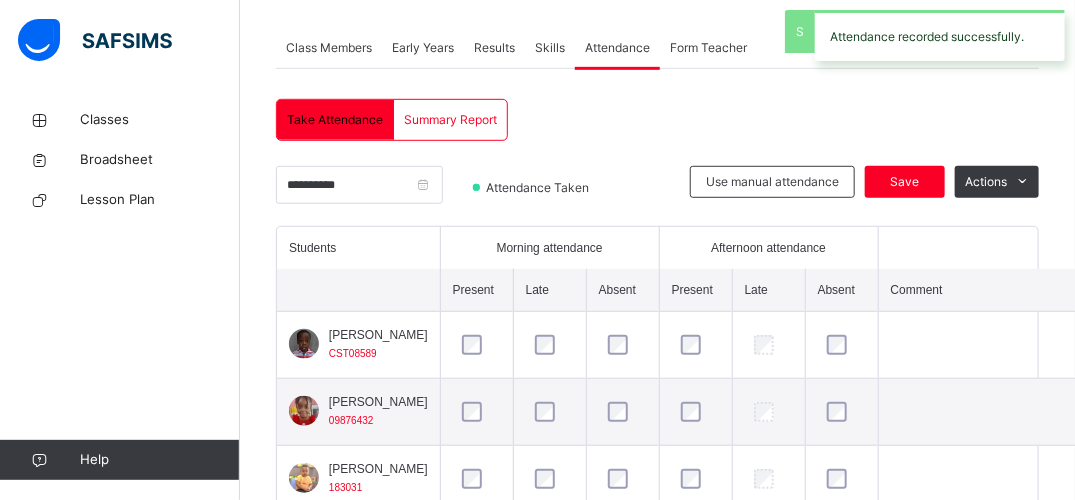 scroll, scrollTop: 472, scrollLeft: 0, axis: vertical 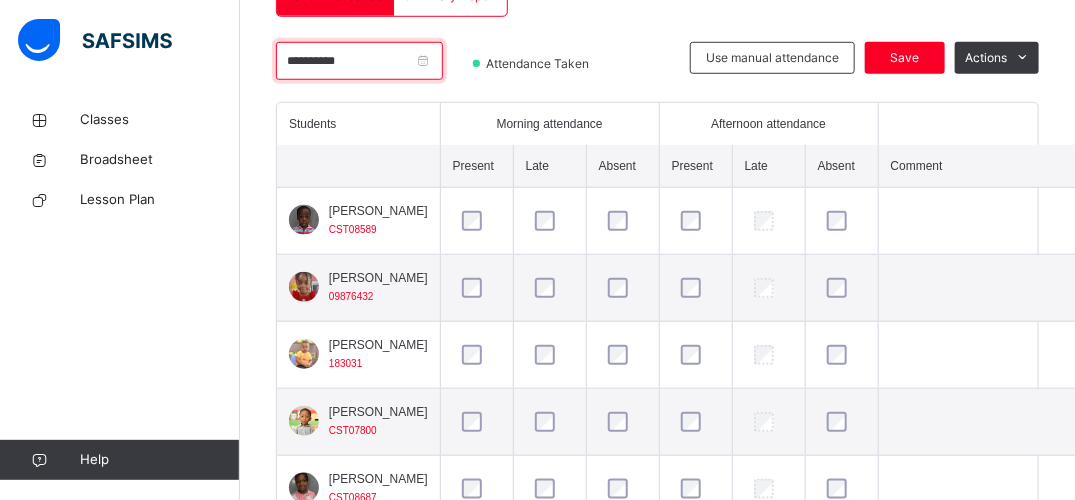 click on "**********" at bounding box center [359, 61] 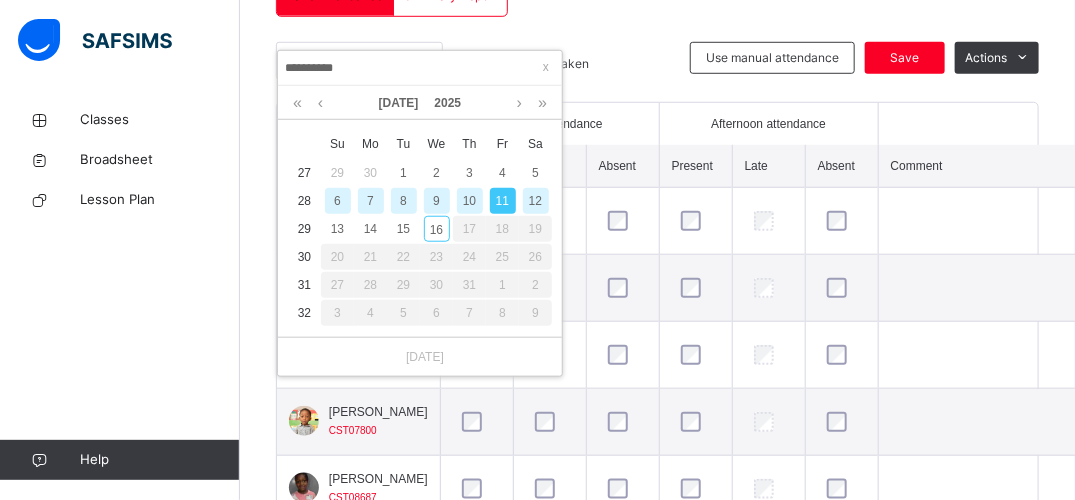 click on "10" at bounding box center [470, 201] 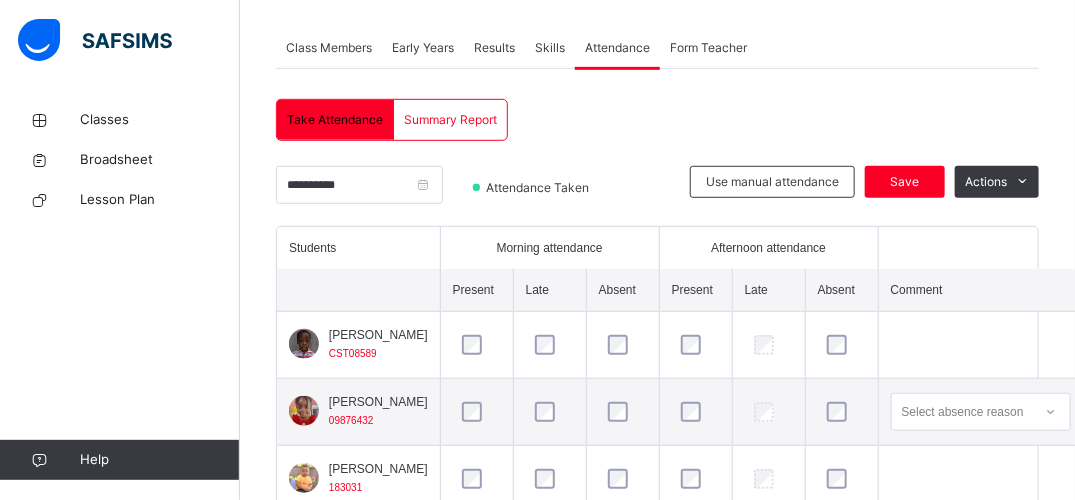 scroll, scrollTop: 472, scrollLeft: 0, axis: vertical 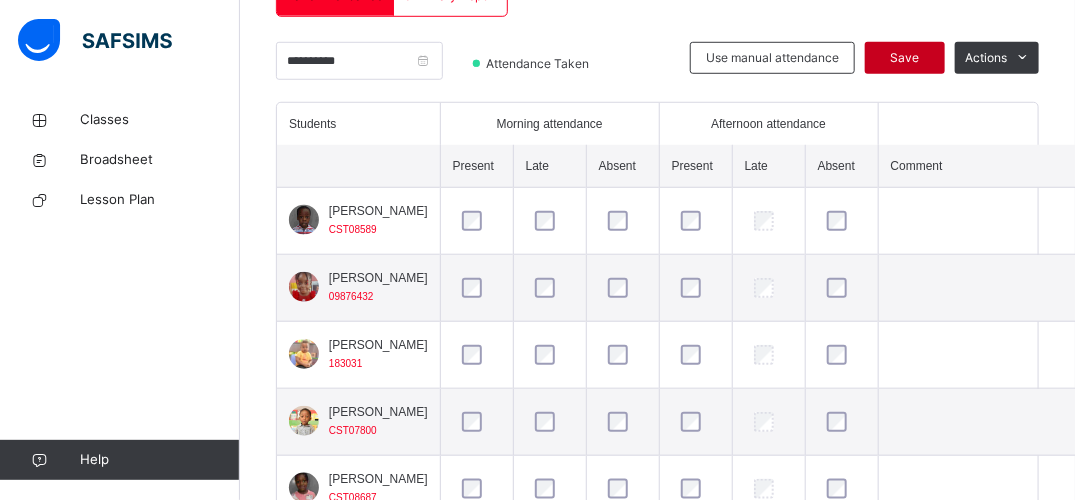 click on "Save" at bounding box center (905, 58) 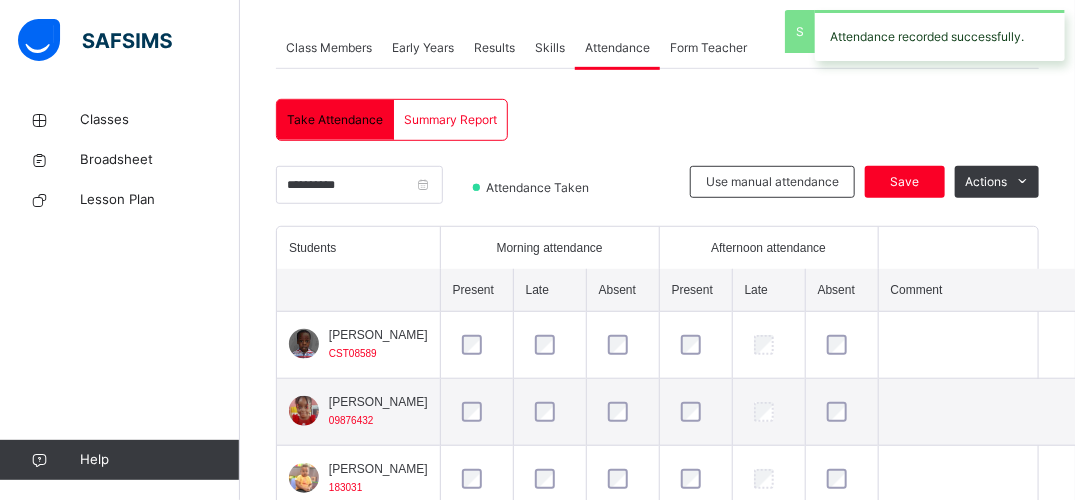 scroll, scrollTop: 472, scrollLeft: 0, axis: vertical 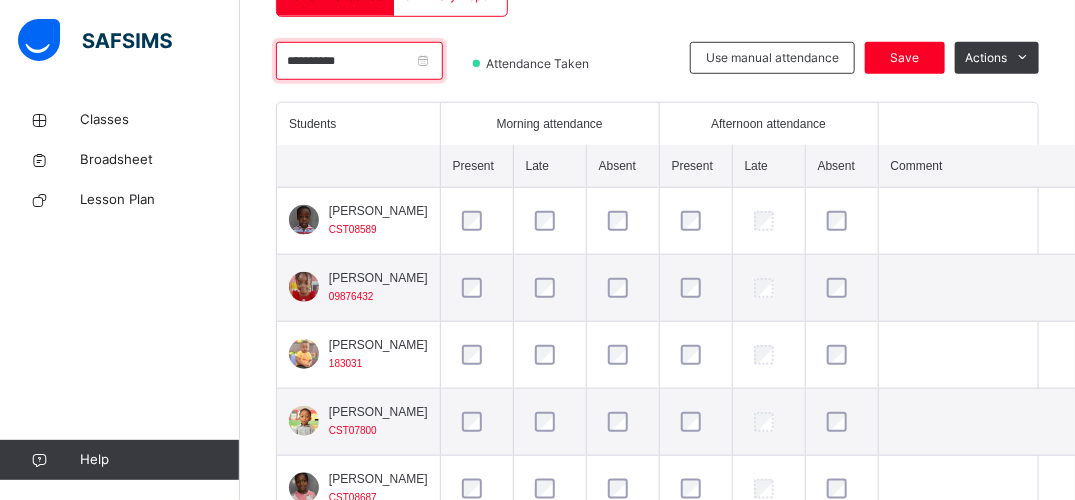 click on "**********" at bounding box center (359, 61) 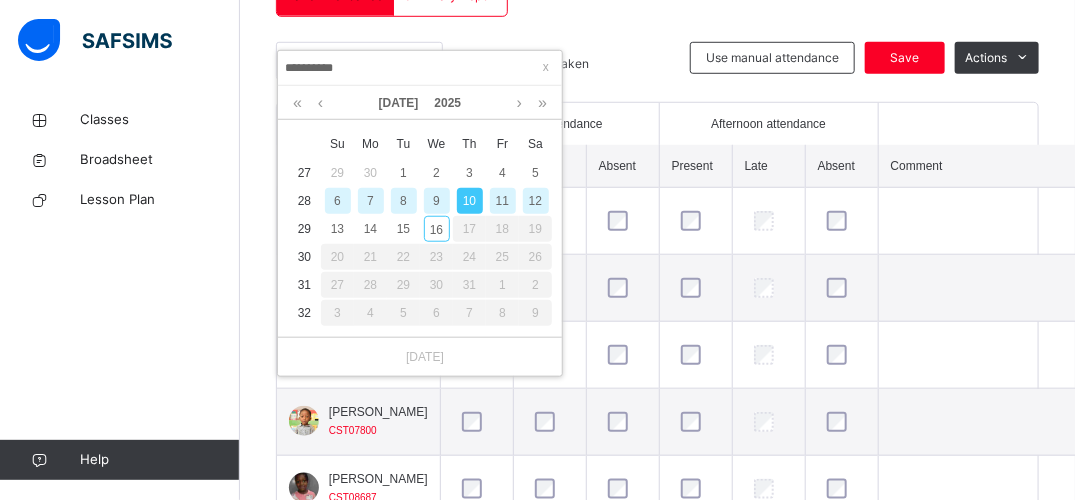 click on "9" at bounding box center [437, 201] 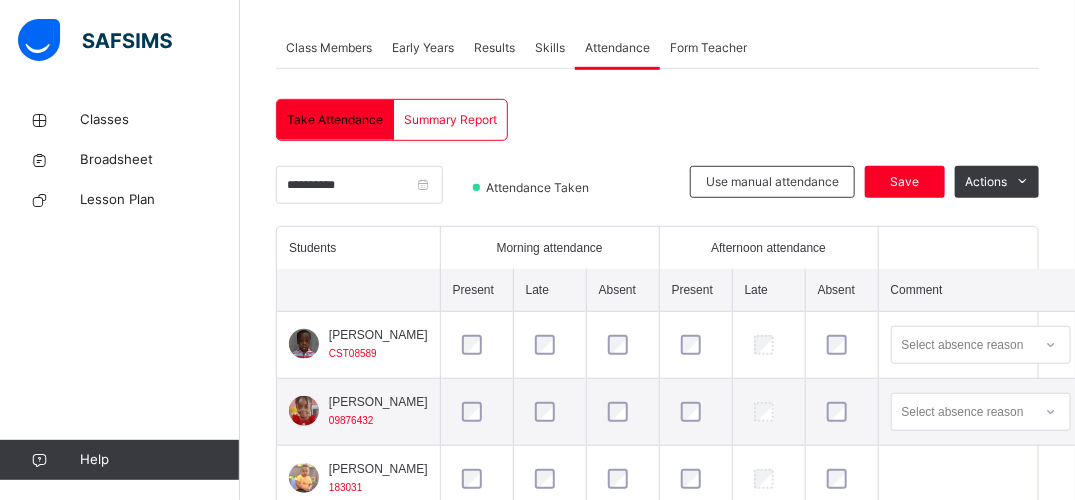 scroll, scrollTop: 472, scrollLeft: 0, axis: vertical 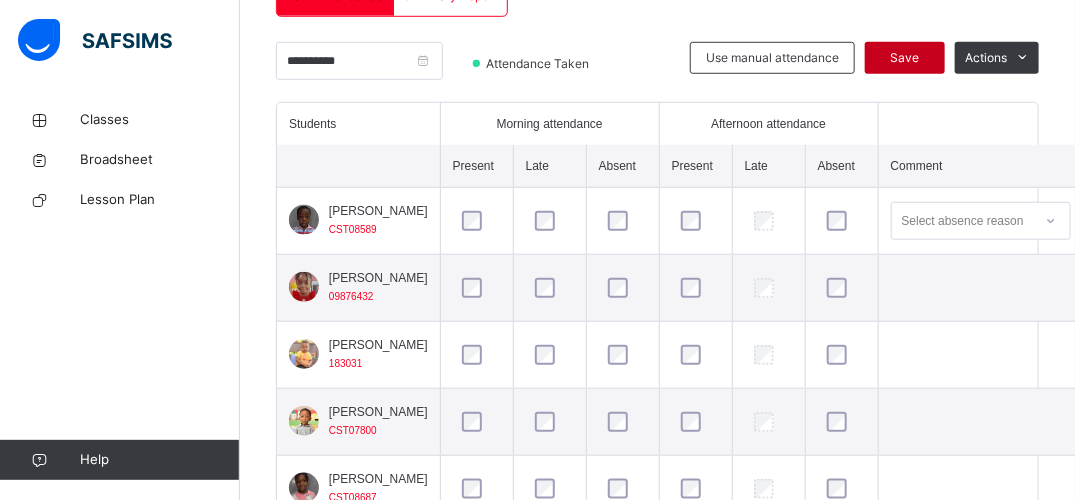 click on "Save" at bounding box center (905, 58) 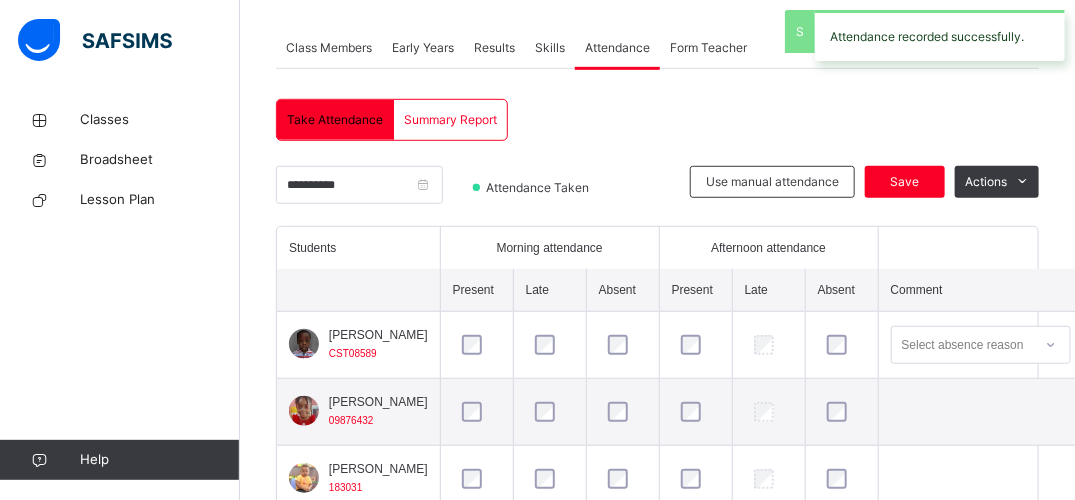 scroll, scrollTop: 472, scrollLeft: 0, axis: vertical 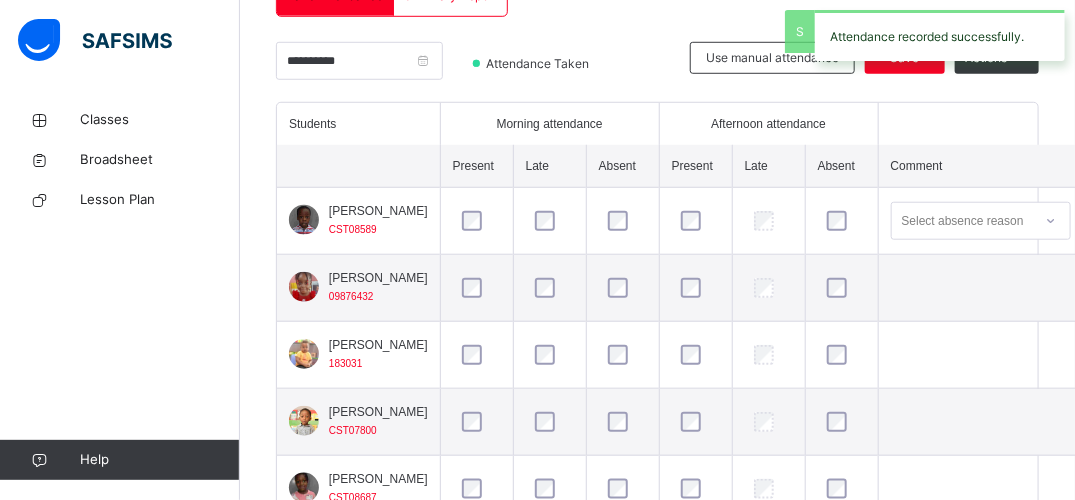 click on "Attendance recorded successfully." at bounding box center (940, 35) 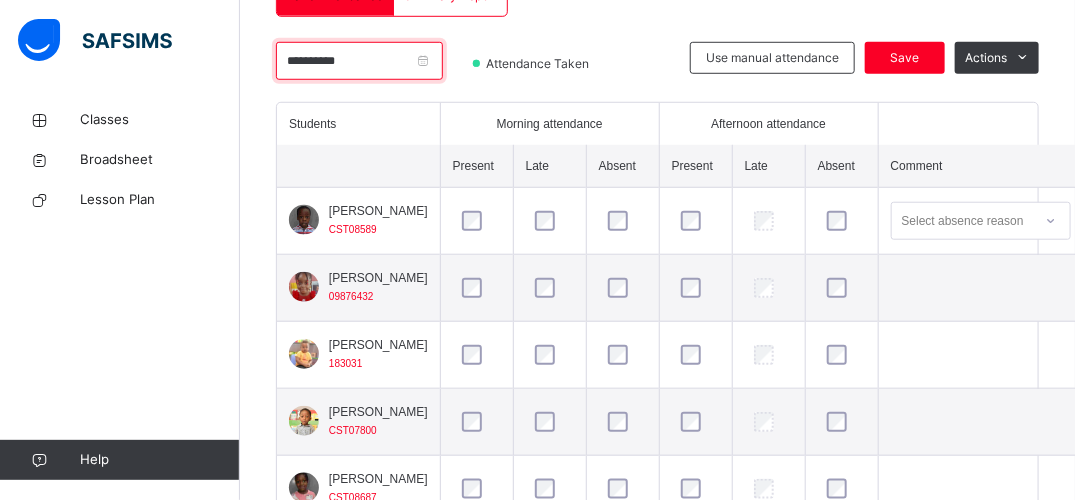 click on "**********" at bounding box center [359, 61] 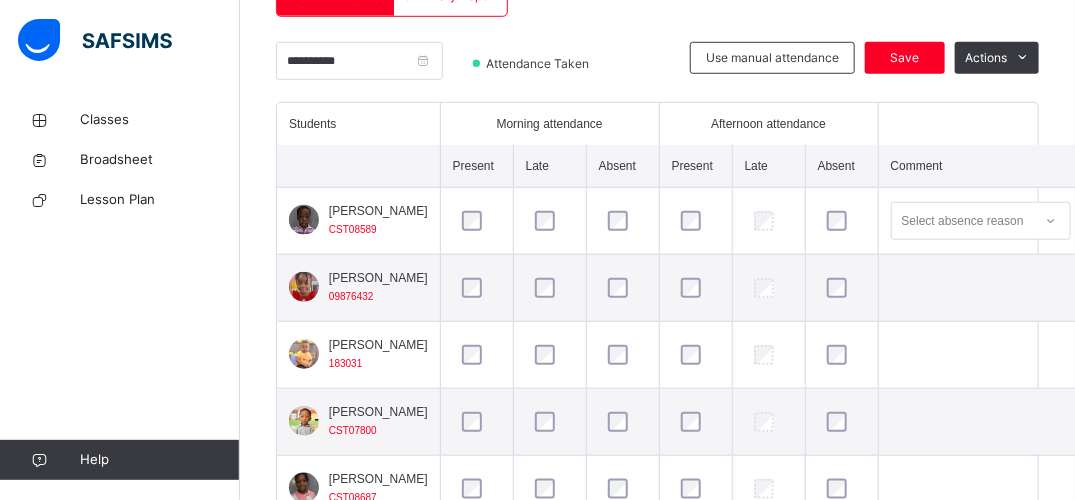 click on "**********" at bounding box center [420, 68] 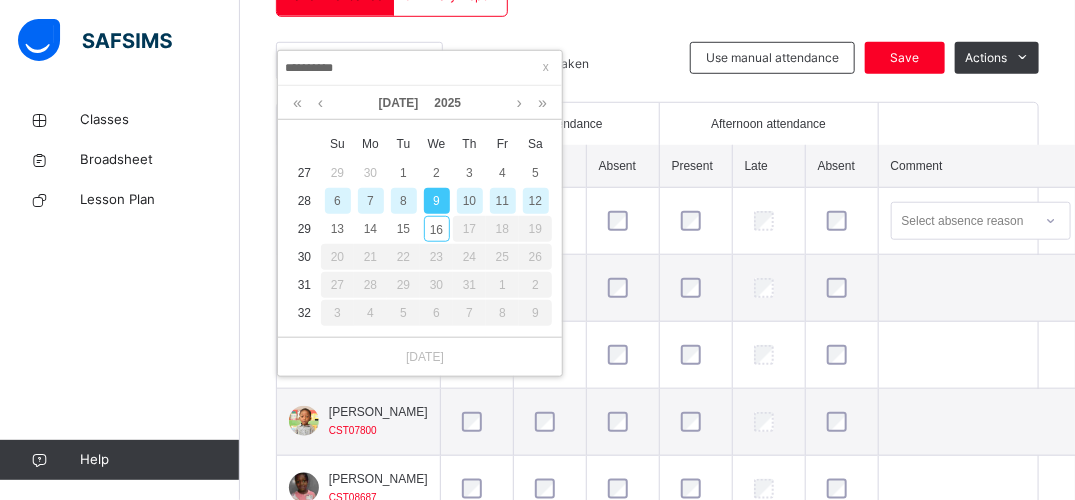 click on "8" at bounding box center (404, 201) 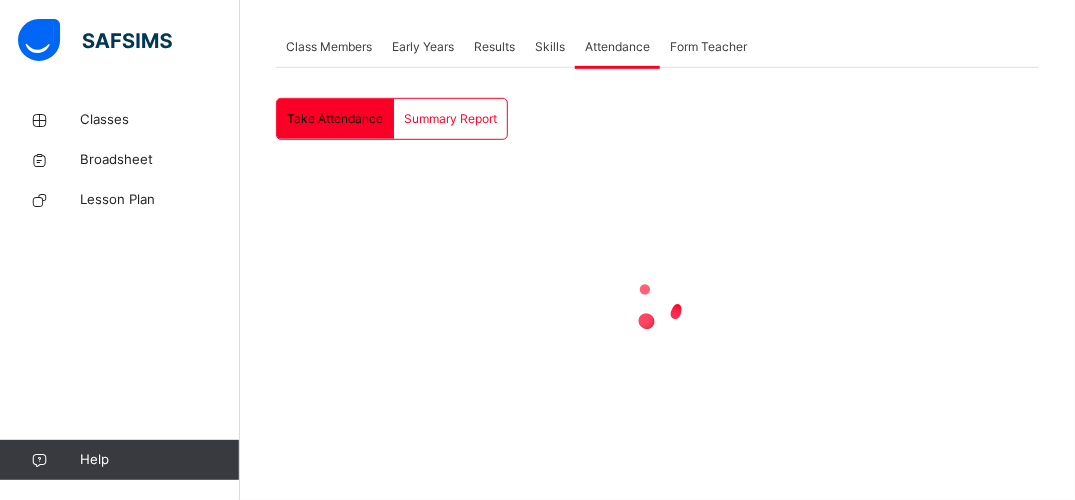 scroll, scrollTop: 348, scrollLeft: 0, axis: vertical 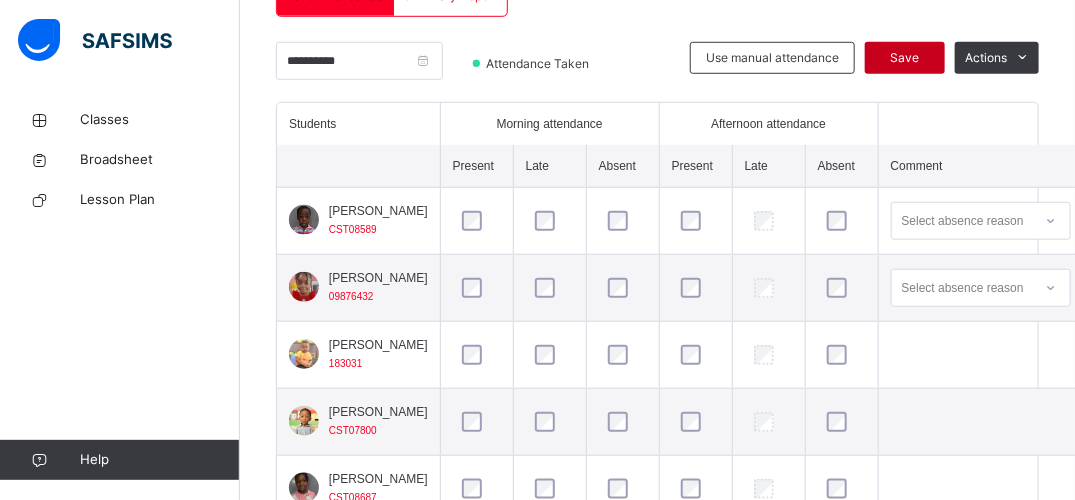 click on "Save" at bounding box center [905, 58] 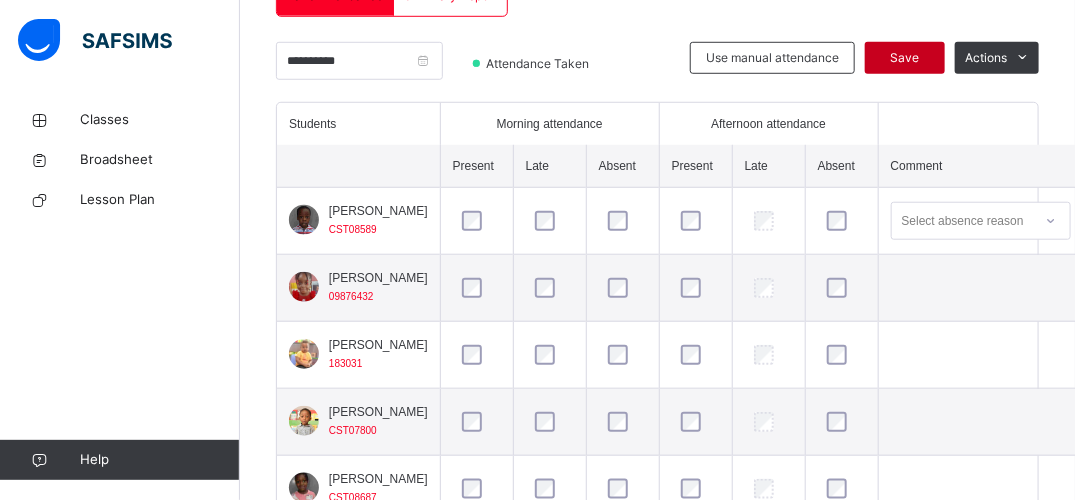 click on "Save" at bounding box center (905, 58) 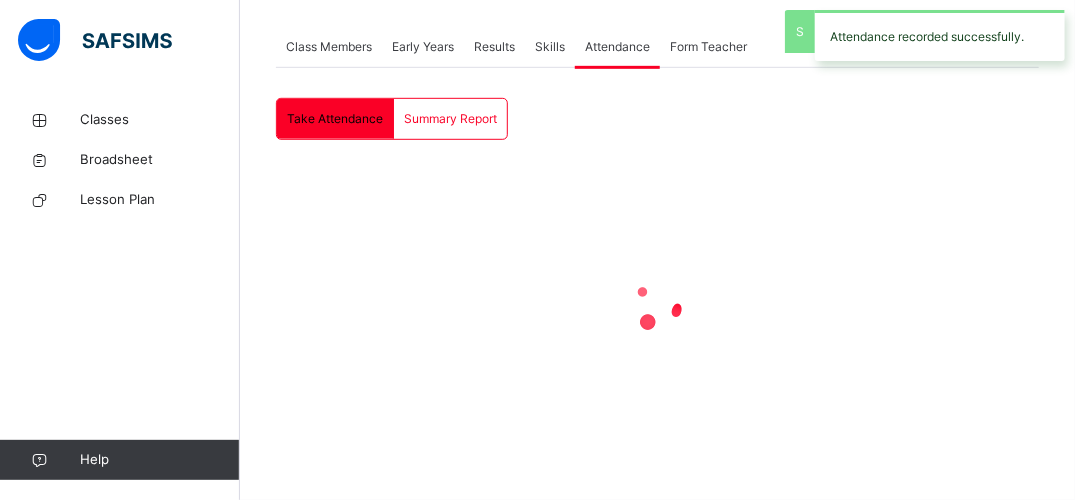 scroll, scrollTop: 348, scrollLeft: 0, axis: vertical 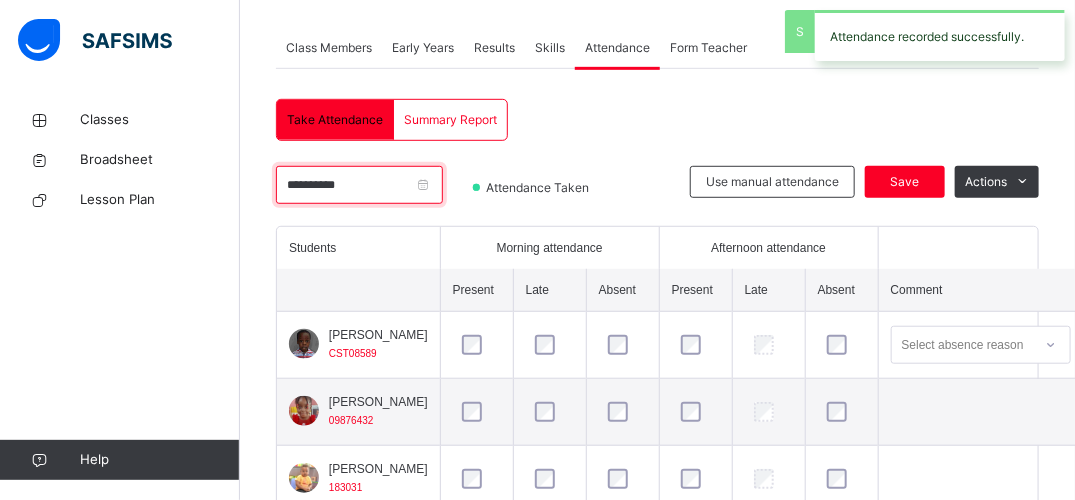 click on "**********" at bounding box center (359, 185) 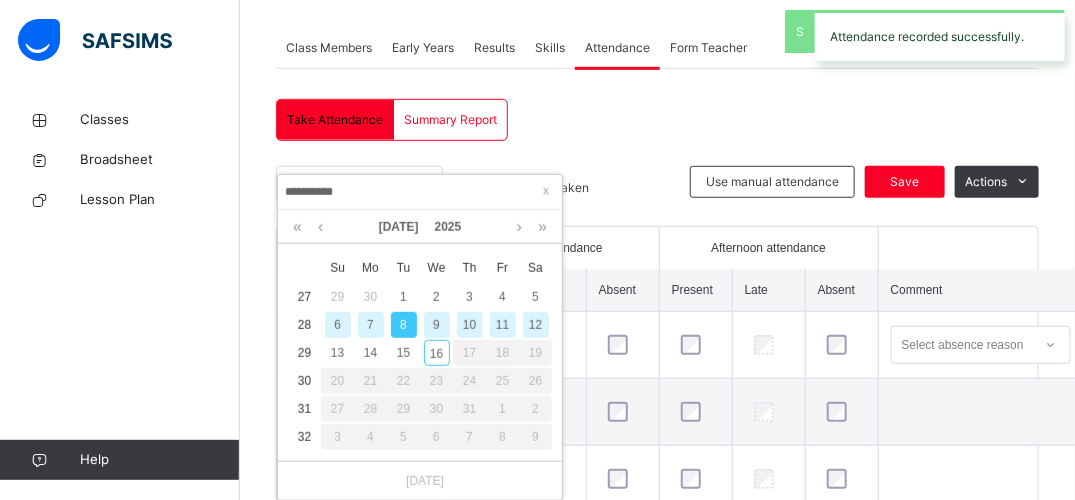 scroll, scrollTop: 472, scrollLeft: 0, axis: vertical 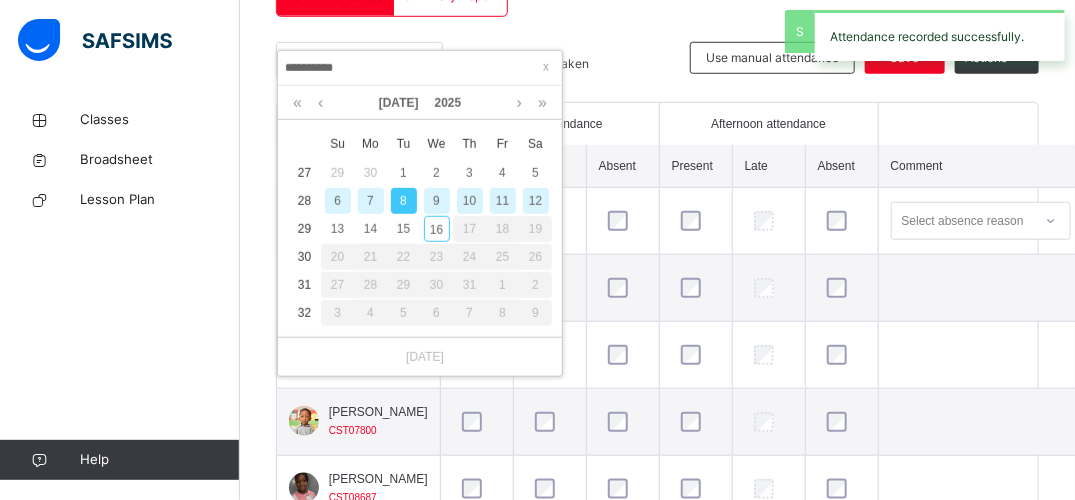 click on "Class Arm Details     Third Term  /  [DATE]-[DATE]   [PERSON_NAME] [PERSON_NAME][EMAIL_ADDRESS][PERSON_NAME][DOMAIN_NAME] Classes Broadsheet Lesson Plan   Help Onboarding Great job! You have finished setting up all essential configurations. Our wizard which has lots of in-built templates will continue to guide you through with the academic configurations. Academic Configuration Steps Continue × Idle Mode Due to inactivity you would be logged out to the system in the next   15mins , click the "Resume" button to keep working or the "Log me out" button to log out of the system. Log me out Resume Back  /  NURSERY 1 BLUE  NURSERY 1 BLUE  NURSERY 1 Third Term [DATE]-[DATE] Class Members Early Years Results Skills Attendance Form Teacher Attendance More Options   11  Students in class Download Pdf Report Excel Report [GEOGRAPHIC_DATA] [GEOGRAPHIC_DATA]	 Date: [DATE] 2:04:52 pm Class Members Class:   NURSERY 1 BLUE Total no. of Students:  11 Term:  Third Term Session:  [DATE]-[DATE] S/NO Admission No. Last Name First Name Other Name 1 CST08589" at bounding box center [537, 266] 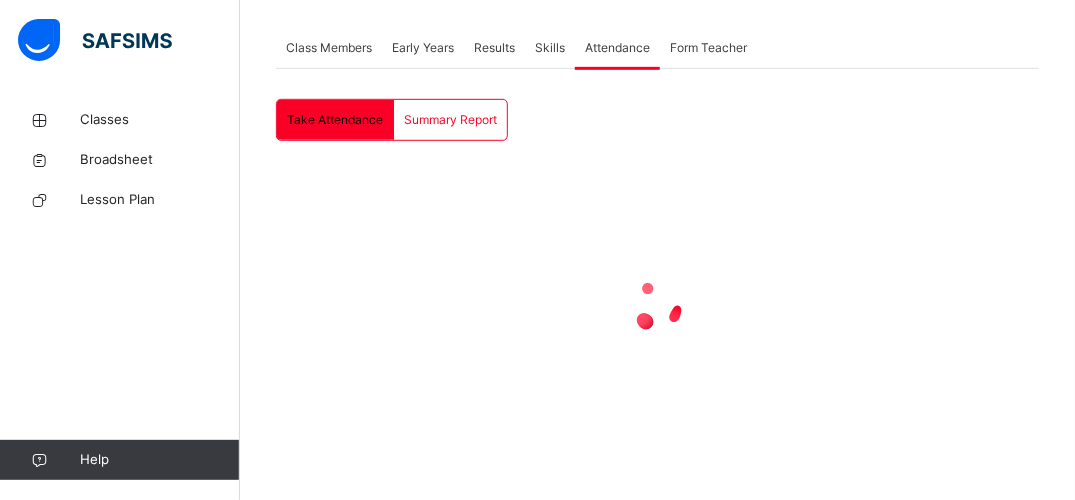 scroll, scrollTop: 472, scrollLeft: 0, axis: vertical 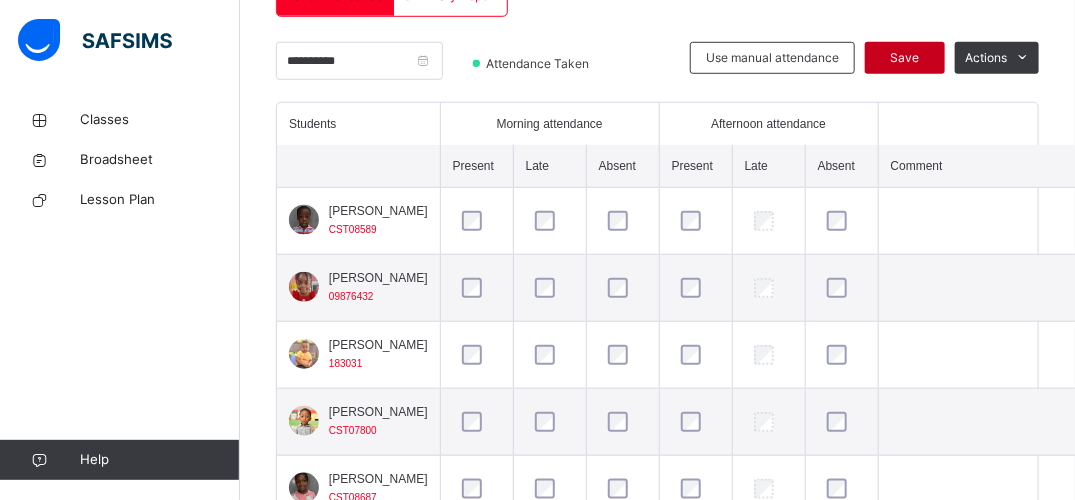 click on "Save" at bounding box center [905, 58] 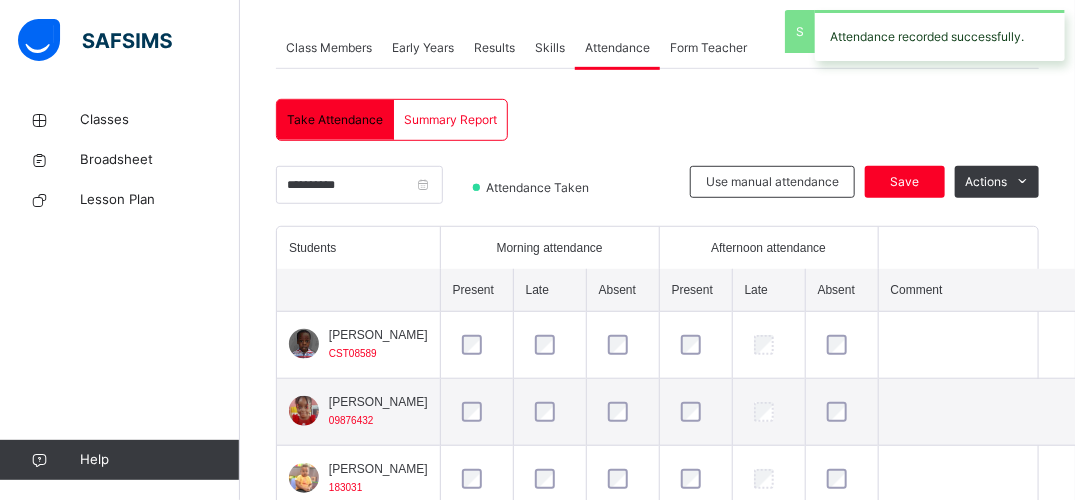 scroll, scrollTop: 472, scrollLeft: 0, axis: vertical 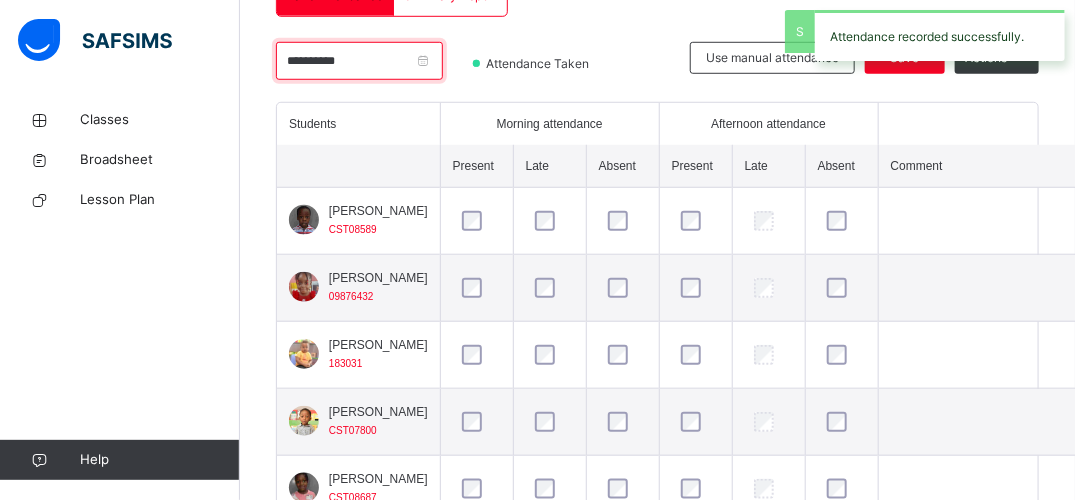 click on "**********" at bounding box center [359, 61] 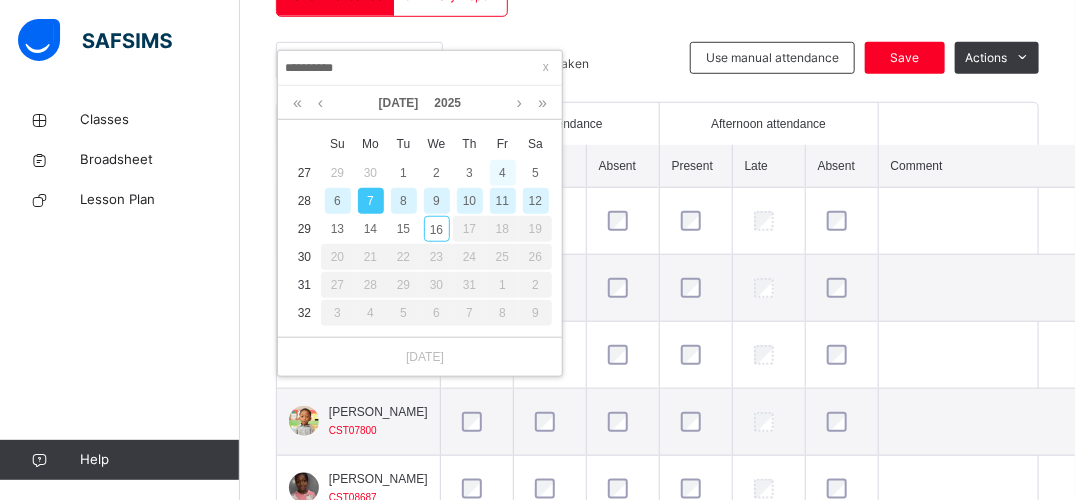 click on "4" at bounding box center (503, 173) 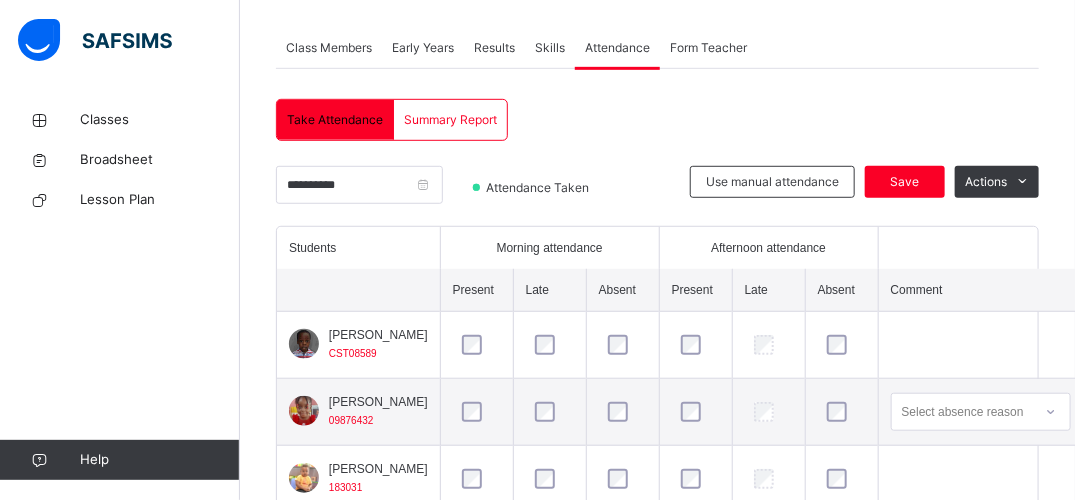 scroll, scrollTop: 472, scrollLeft: 0, axis: vertical 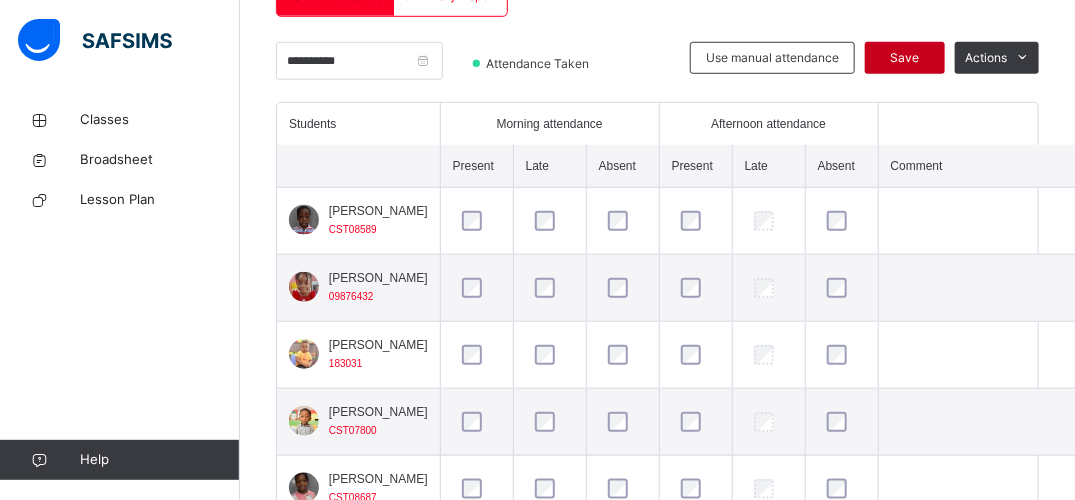 click on "Save" at bounding box center [905, 58] 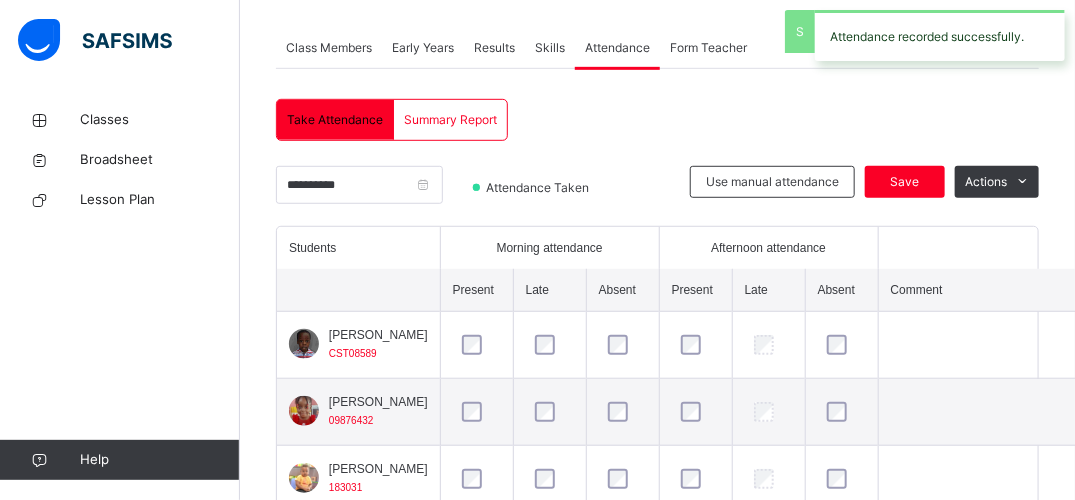 scroll, scrollTop: 472, scrollLeft: 0, axis: vertical 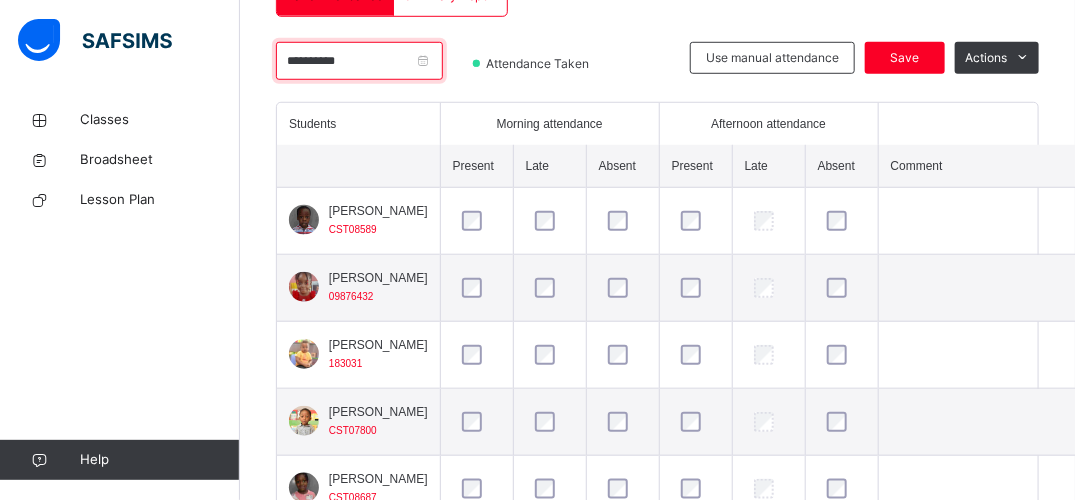 click on "**********" at bounding box center [359, 61] 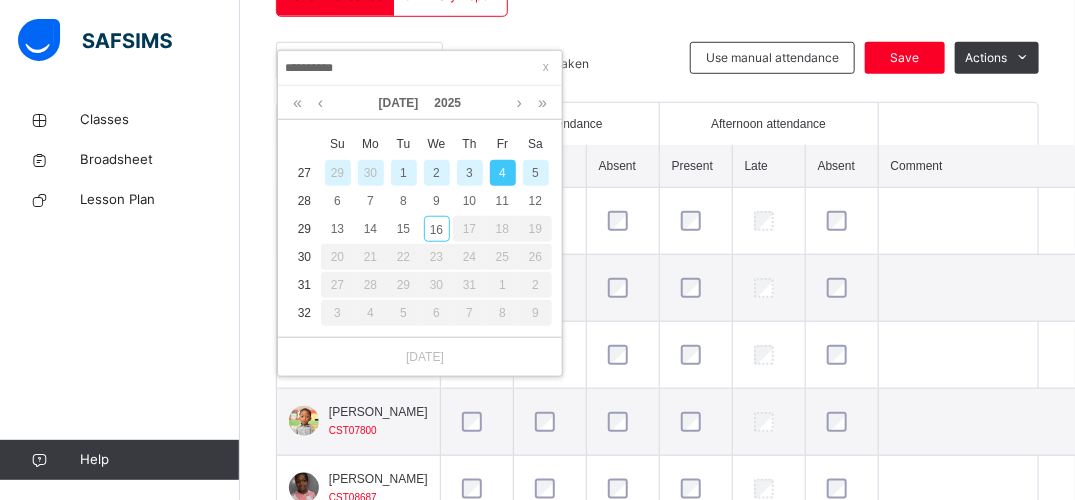 click on "3" at bounding box center [470, 173] 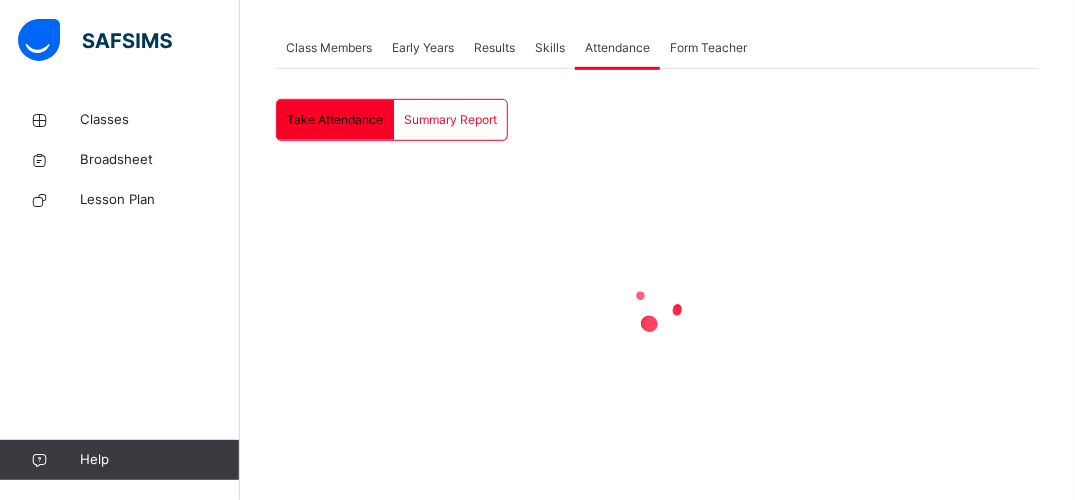 scroll, scrollTop: 472, scrollLeft: 0, axis: vertical 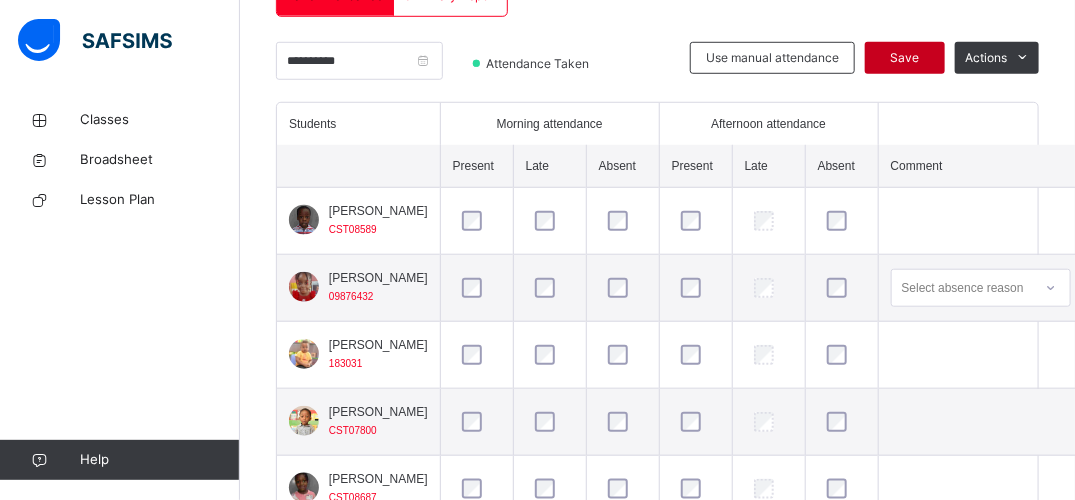 click on "Save" at bounding box center (905, 58) 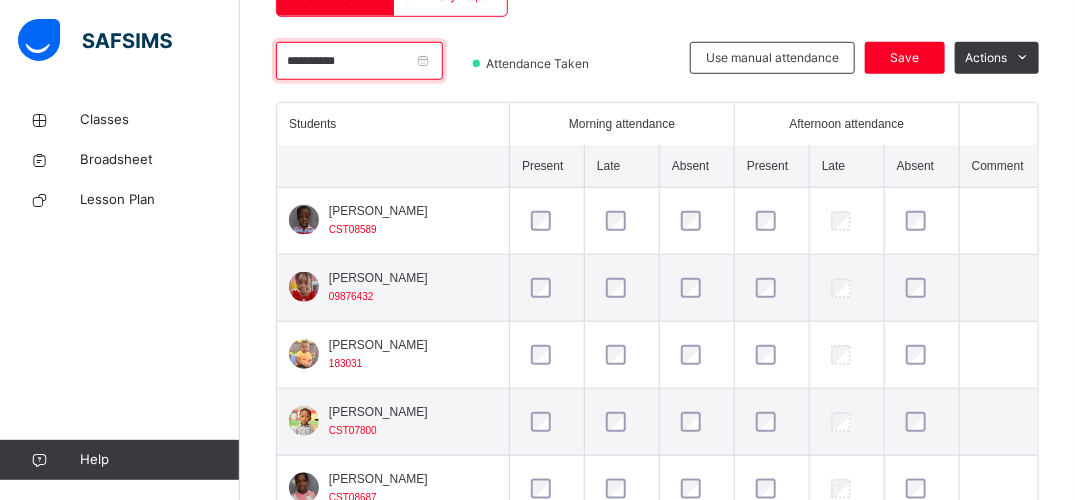 click on "**********" at bounding box center (359, 61) 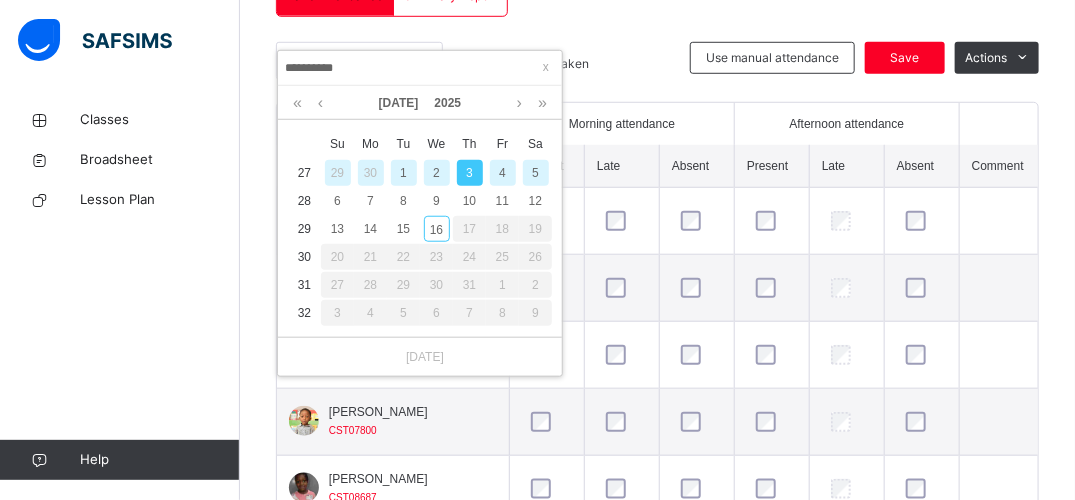 click on "2" at bounding box center [437, 173] 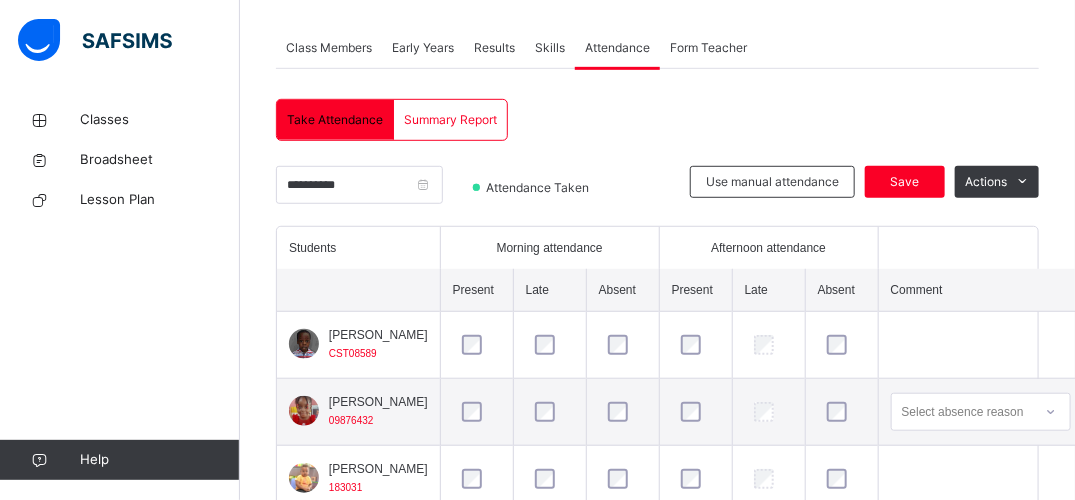 scroll, scrollTop: 472, scrollLeft: 0, axis: vertical 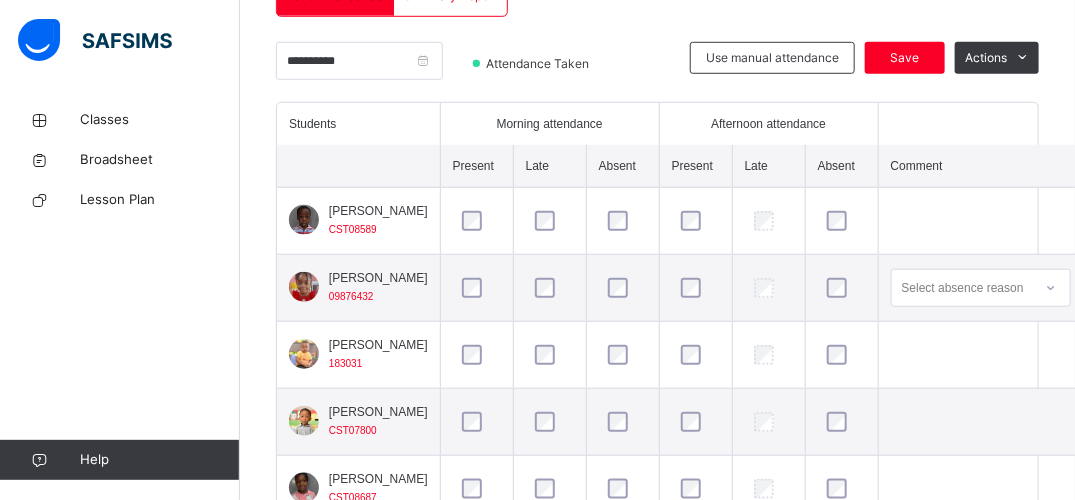 click at bounding box center [476, 288] 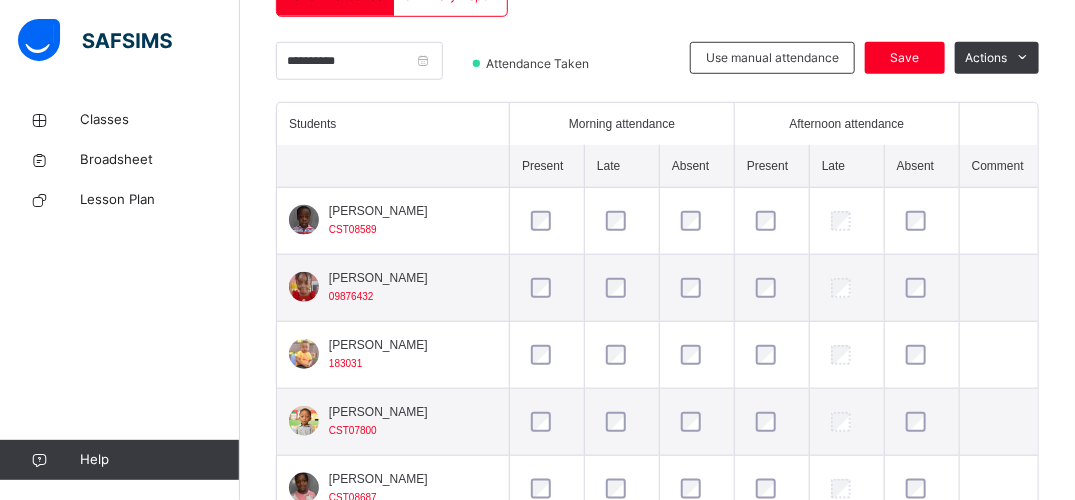 click at bounding box center [622, 288] 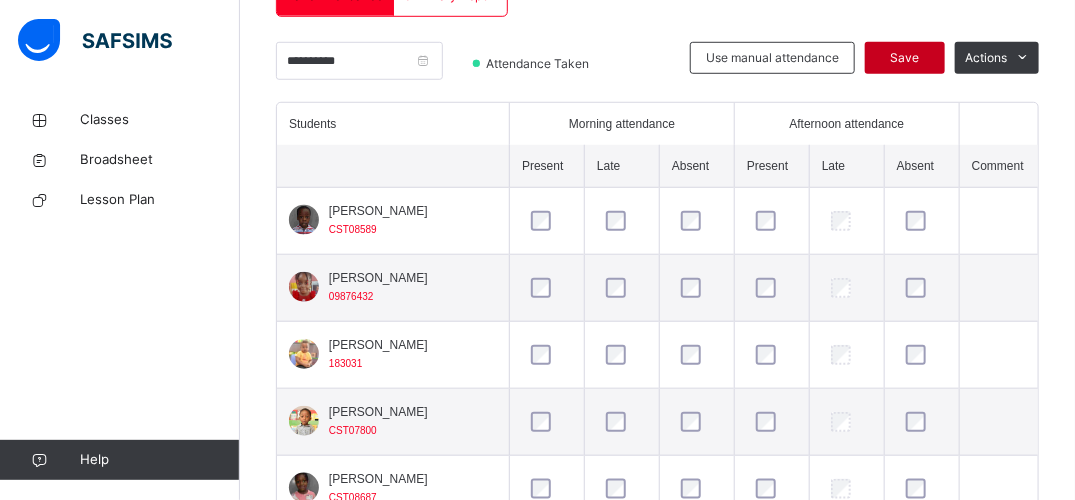 click on "Save" at bounding box center [905, 58] 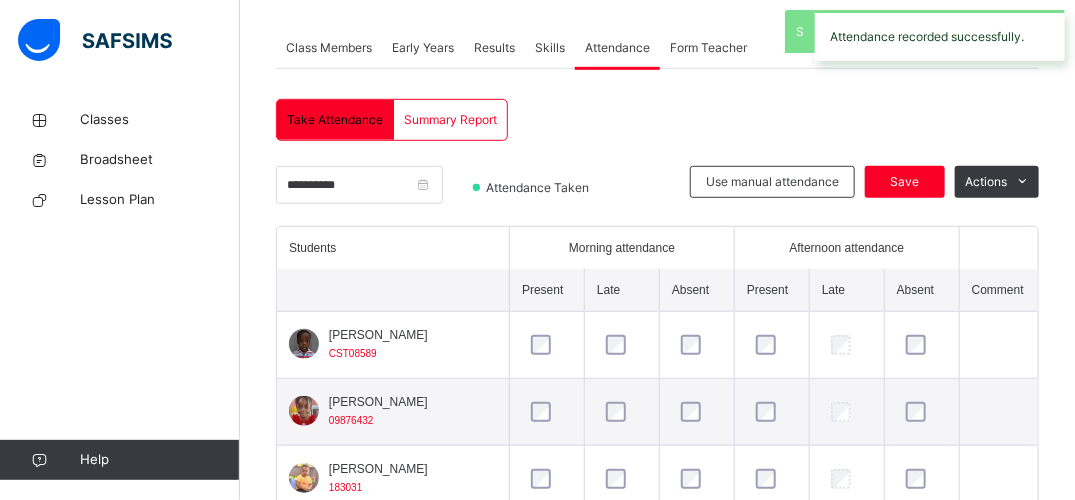 scroll, scrollTop: 472, scrollLeft: 0, axis: vertical 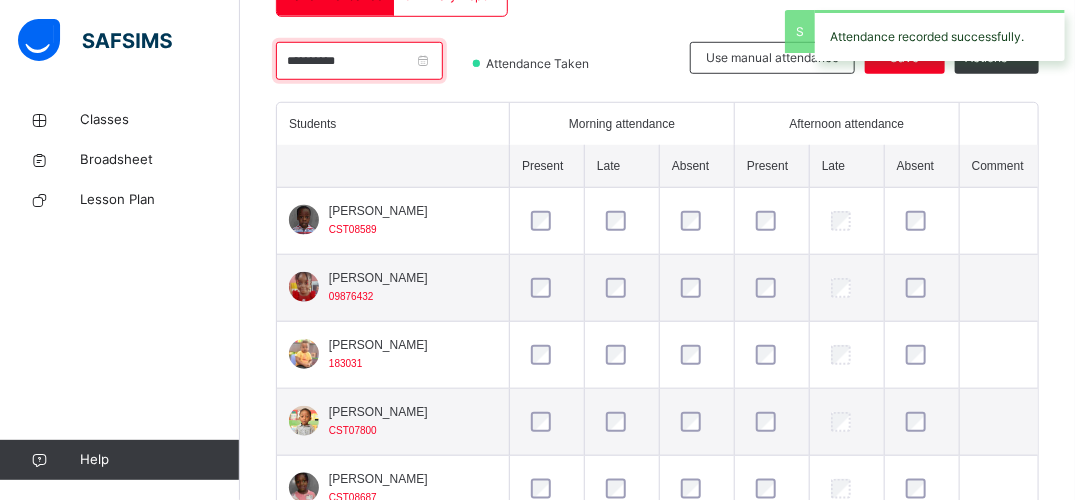 click on "**********" at bounding box center (359, 61) 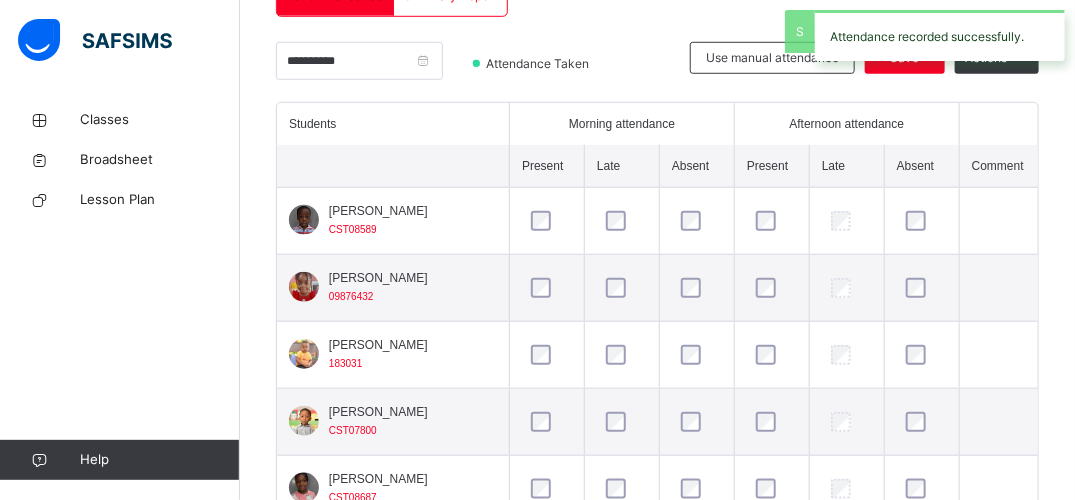 click on "**********" at bounding box center [420, 68] 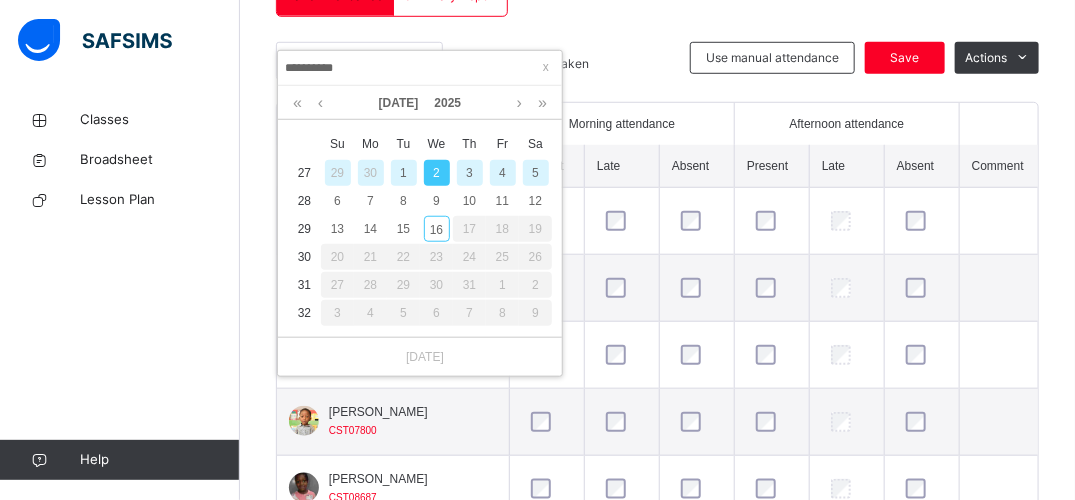click on "1" at bounding box center (404, 173) 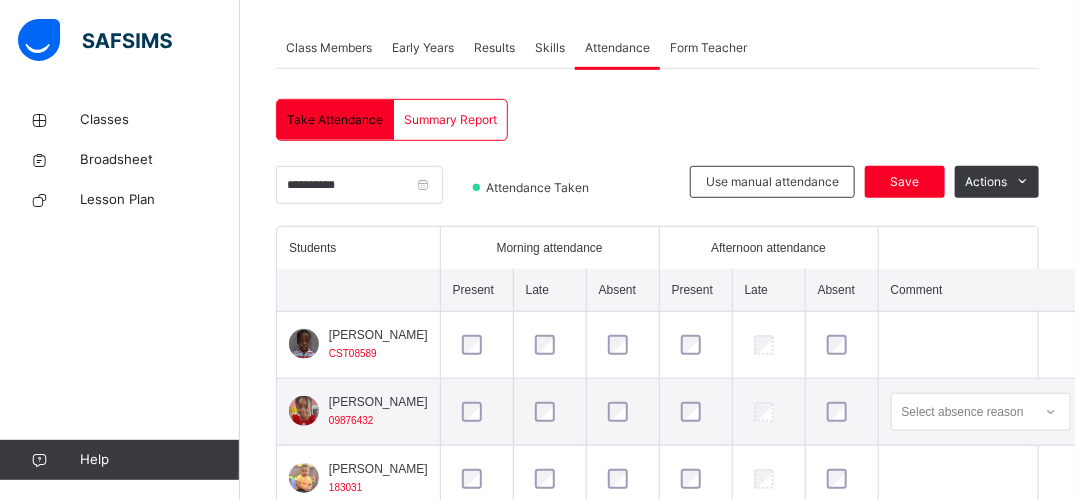 scroll, scrollTop: 472, scrollLeft: 0, axis: vertical 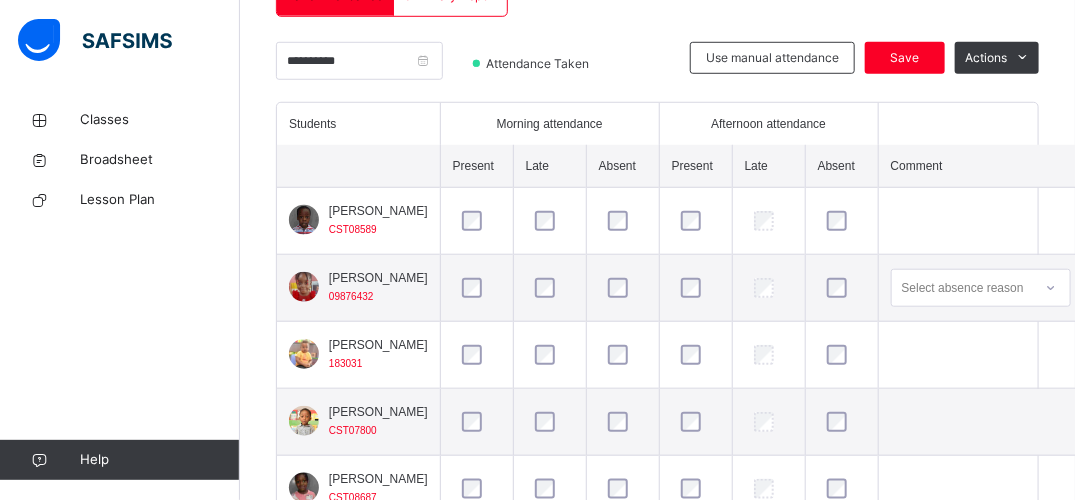 drag, startPoint x: 440, startPoint y: 282, endPoint x: 415, endPoint y: 355, distance: 77.16217 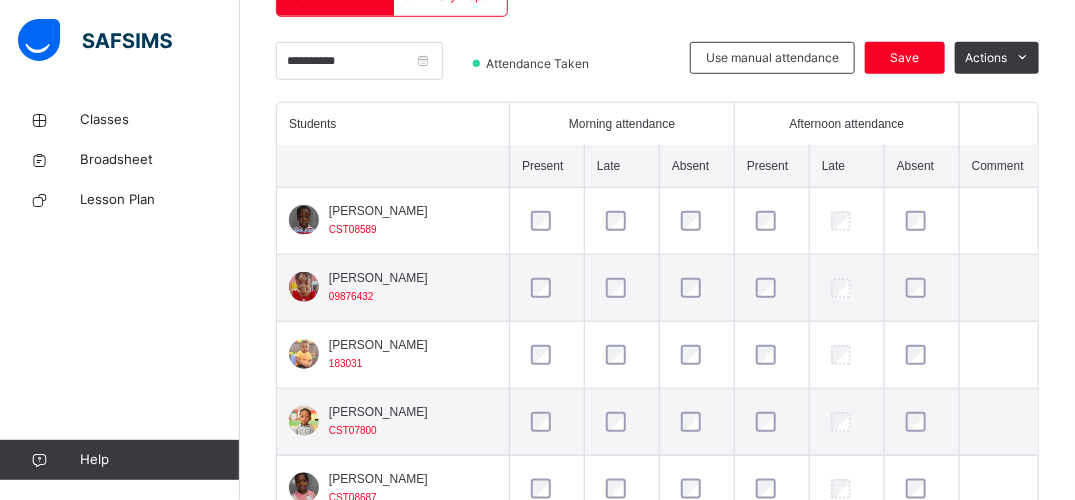 click at bounding box center [622, 288] 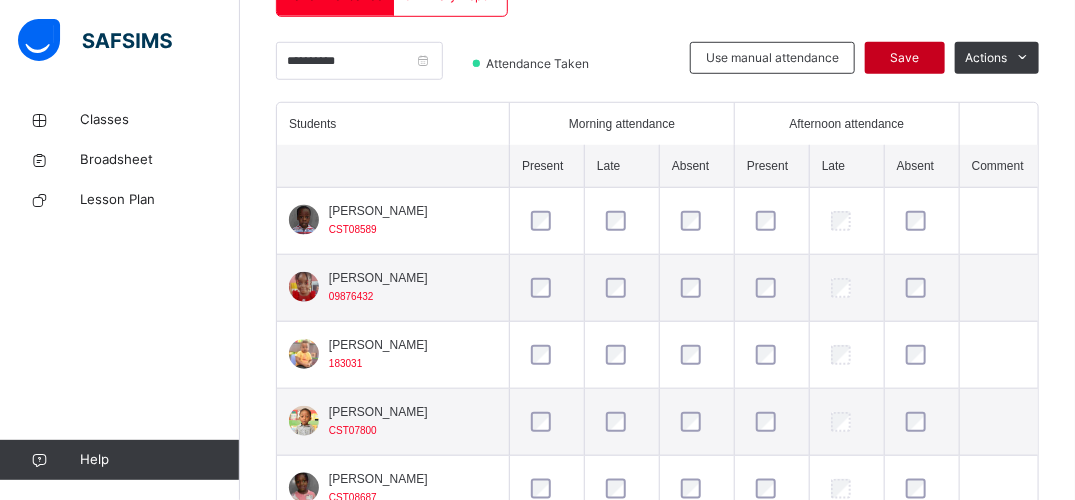 click on "Save" at bounding box center [905, 58] 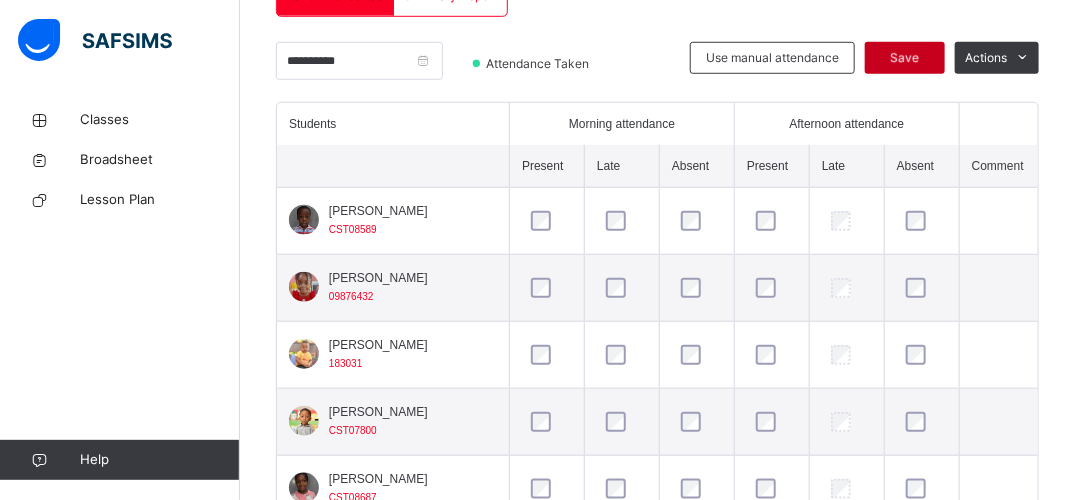 drag, startPoint x: 928, startPoint y: 52, endPoint x: 928, endPoint y: 40, distance: 12 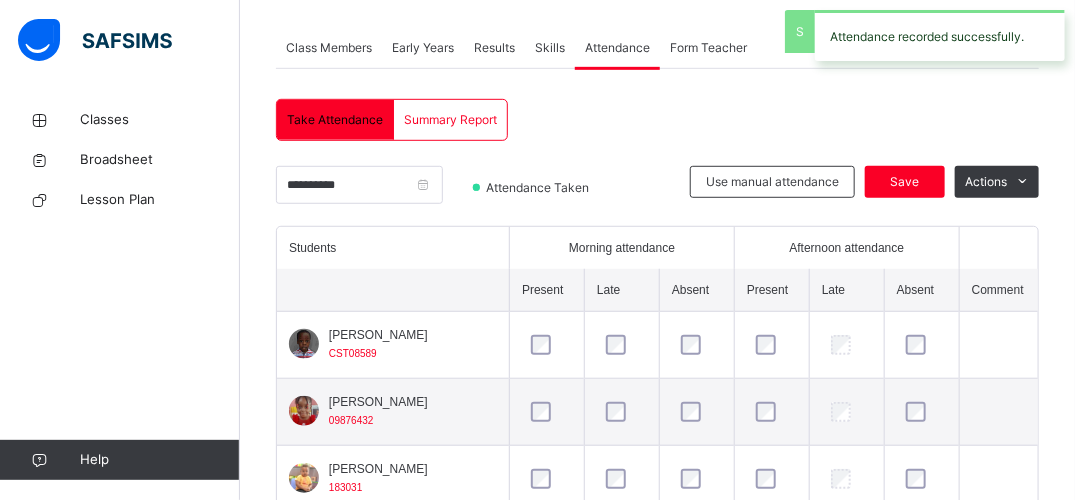 scroll, scrollTop: 472, scrollLeft: 0, axis: vertical 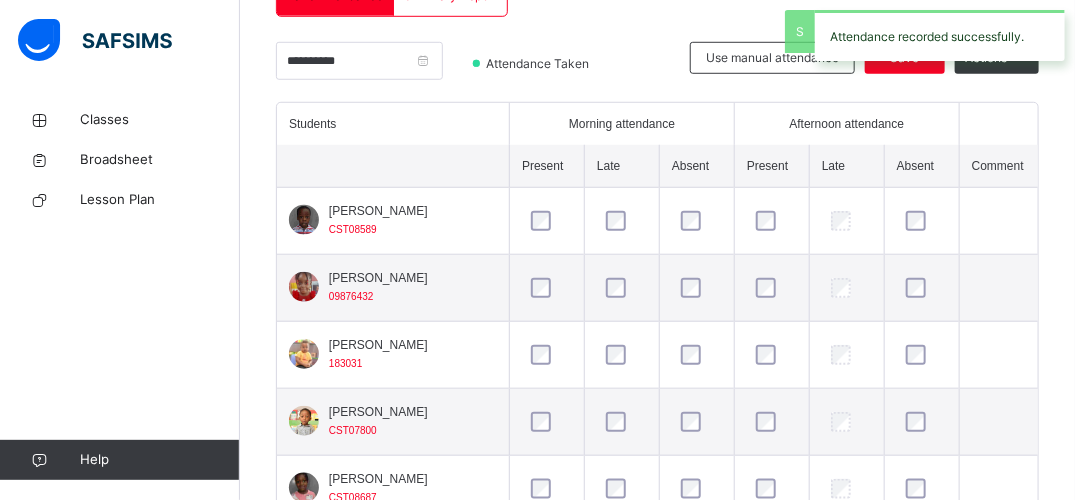 click on "Attendance recorded successfully." at bounding box center (940, 35) 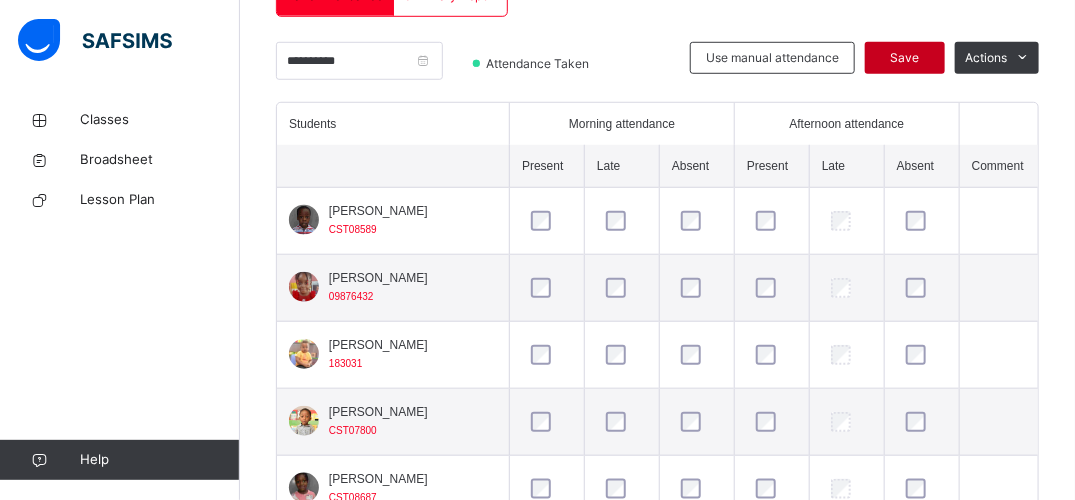 click on "Save" at bounding box center [905, 58] 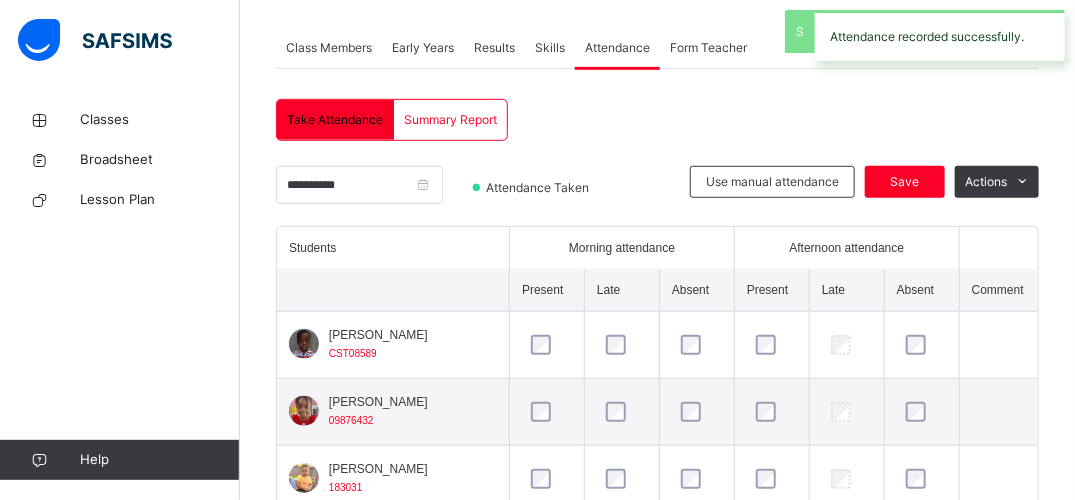 scroll, scrollTop: 472, scrollLeft: 0, axis: vertical 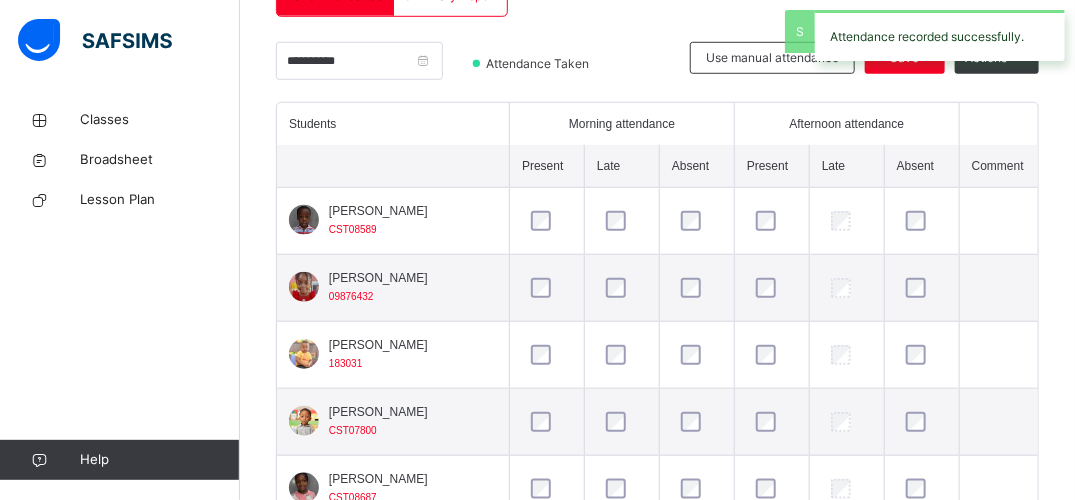 click on "Attendance recorded successfully." at bounding box center [940, 35] 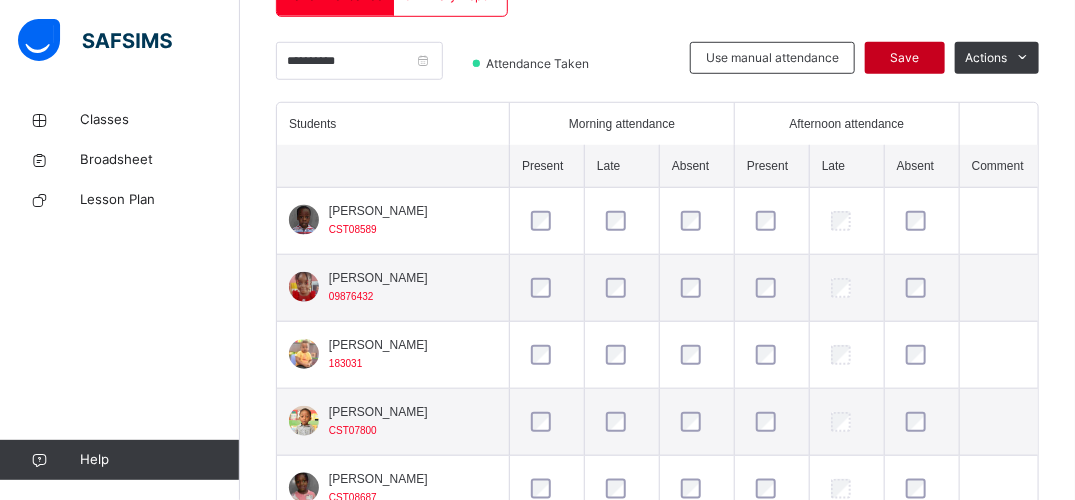 click on "Save" at bounding box center [905, 58] 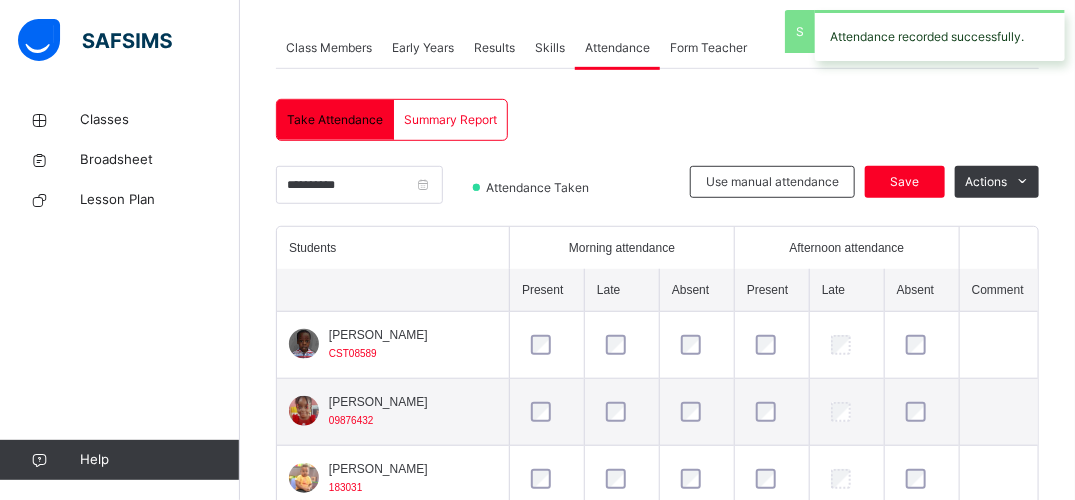 scroll, scrollTop: 472, scrollLeft: 0, axis: vertical 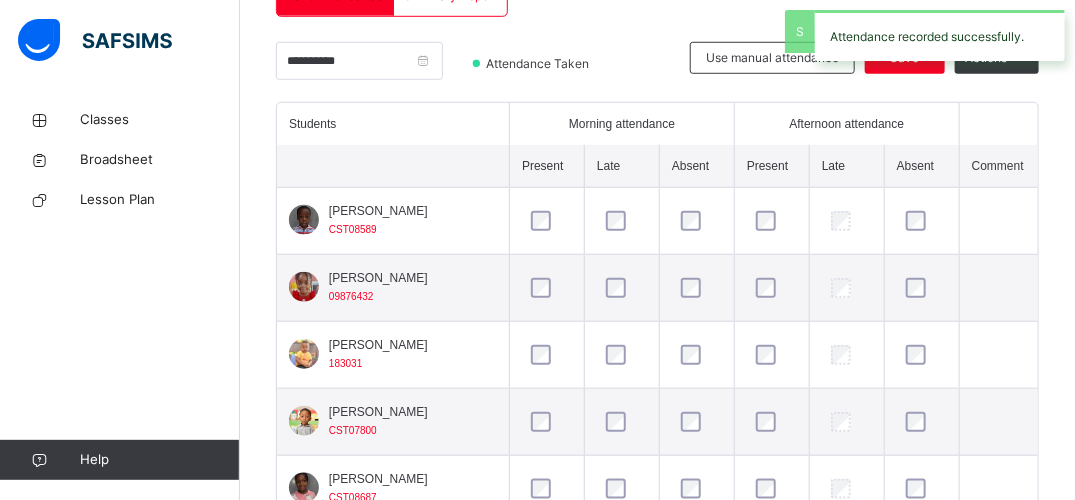 click on "Attendance recorded successfully." at bounding box center (940, 35) 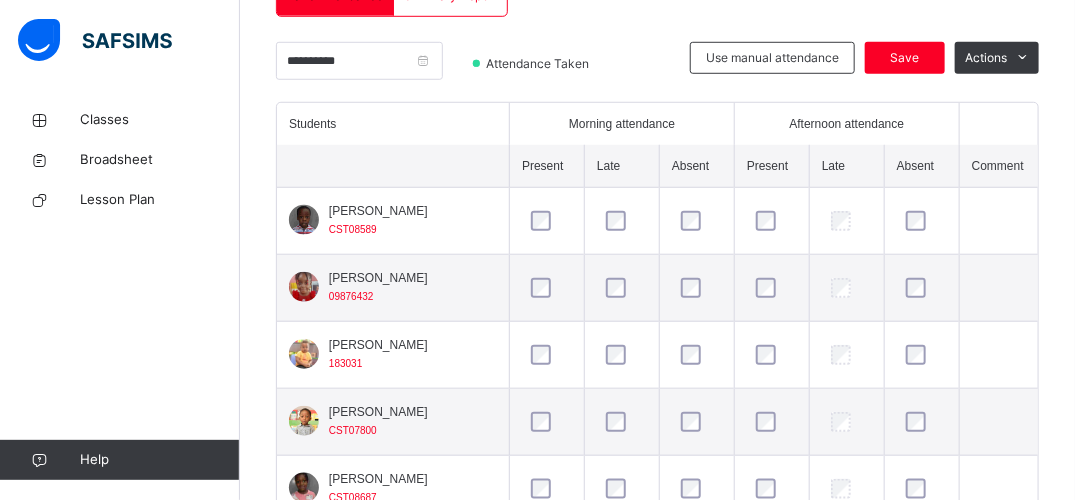 click on "**********" at bounding box center (657, 452) 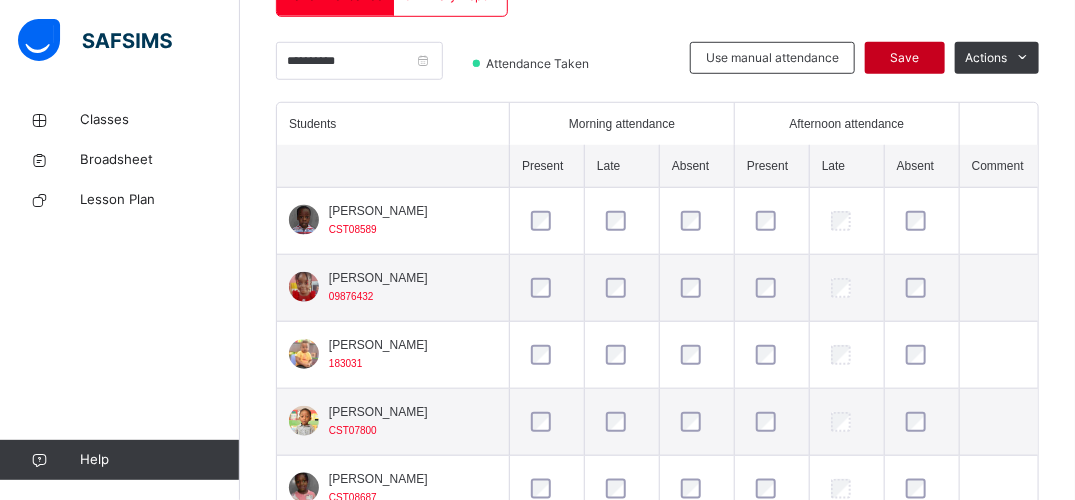 click on "Save" at bounding box center [905, 58] 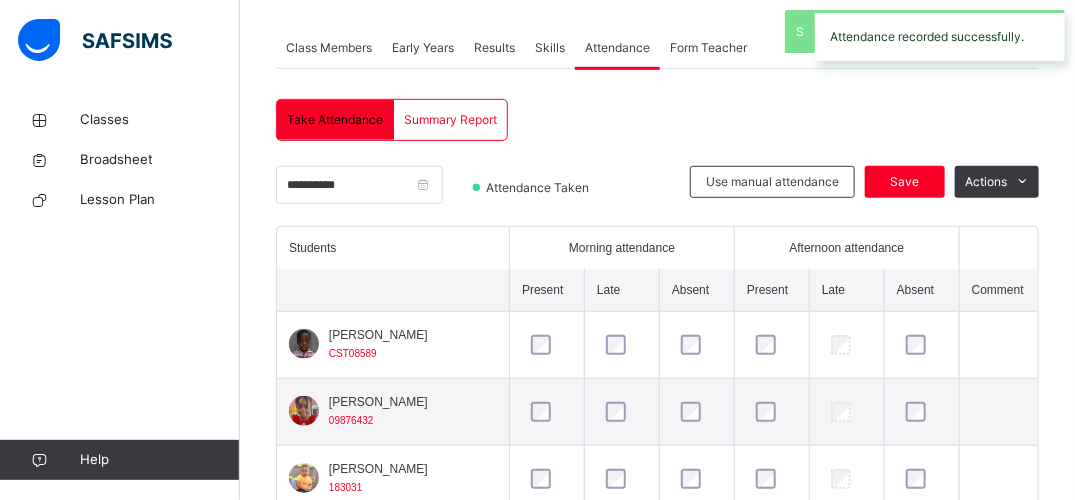 scroll, scrollTop: 472, scrollLeft: 0, axis: vertical 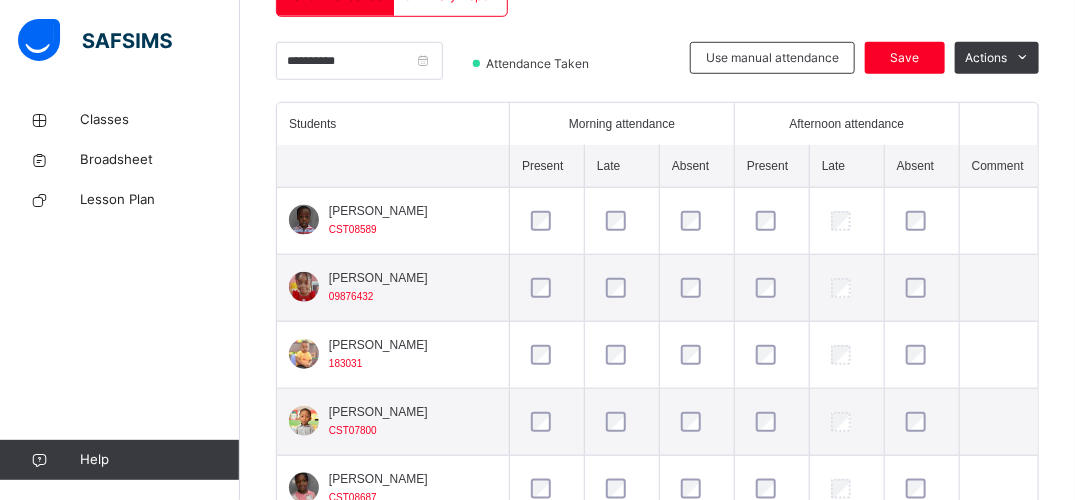 click on "Students" at bounding box center [393, 124] 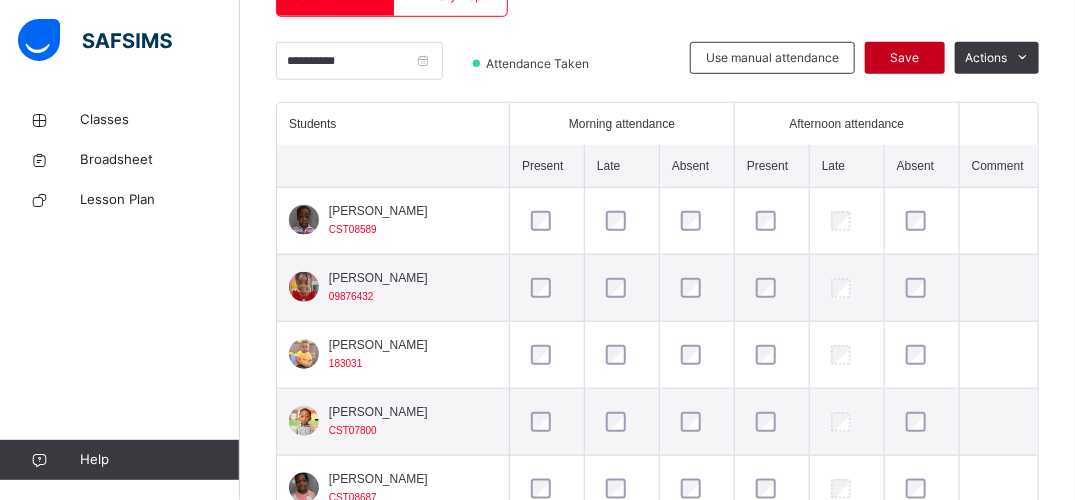 click on "Save" at bounding box center (905, 58) 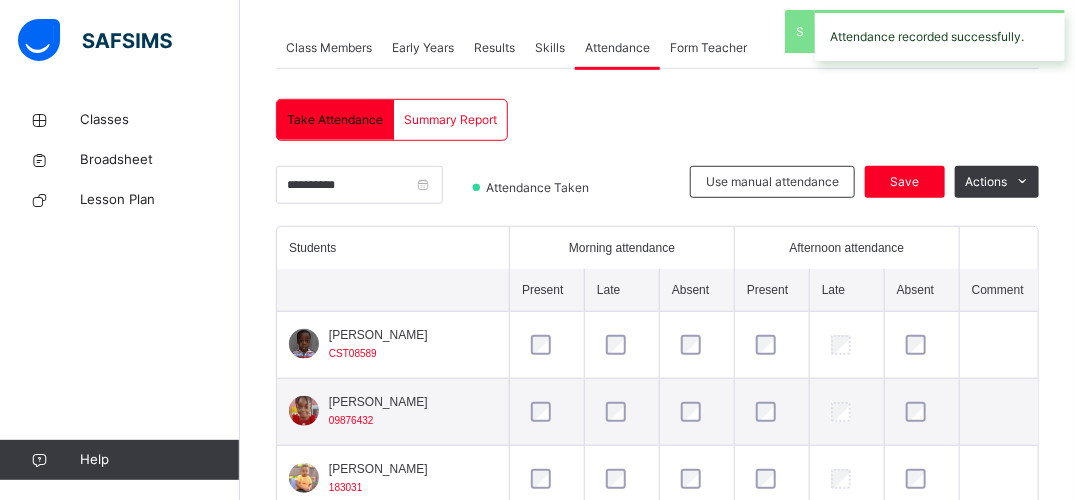 scroll, scrollTop: 472, scrollLeft: 0, axis: vertical 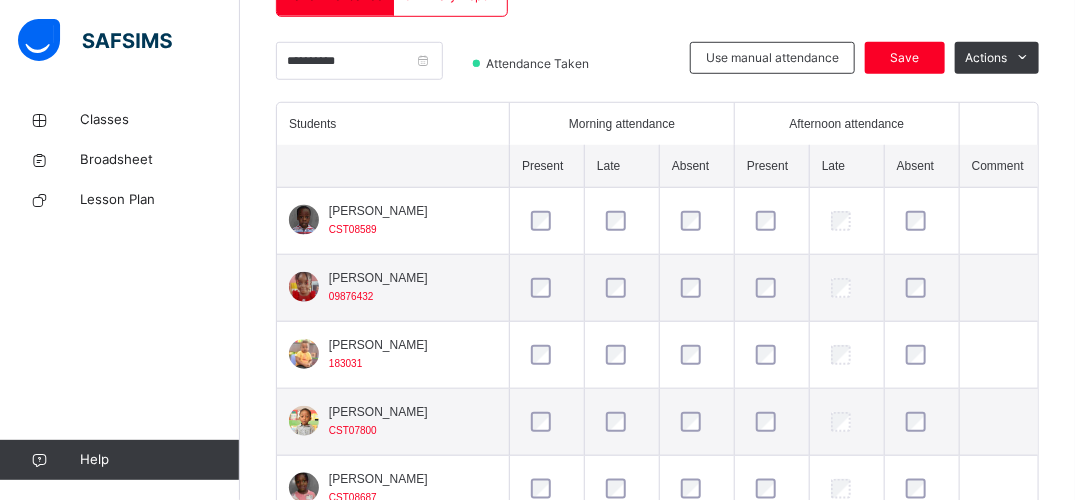 drag, startPoint x: 933, startPoint y: 46, endPoint x: 809, endPoint y: 17, distance: 127.345985 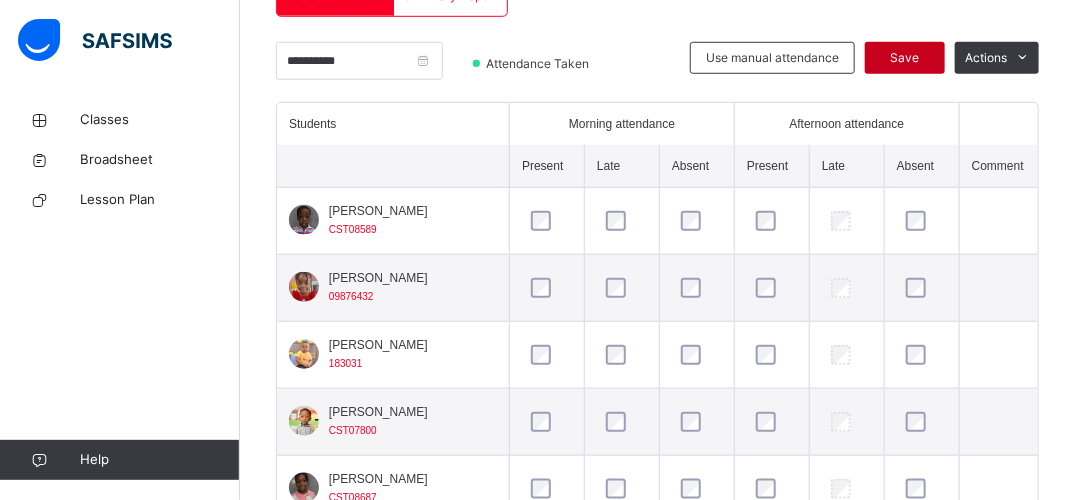 click on "Save" at bounding box center (905, 58) 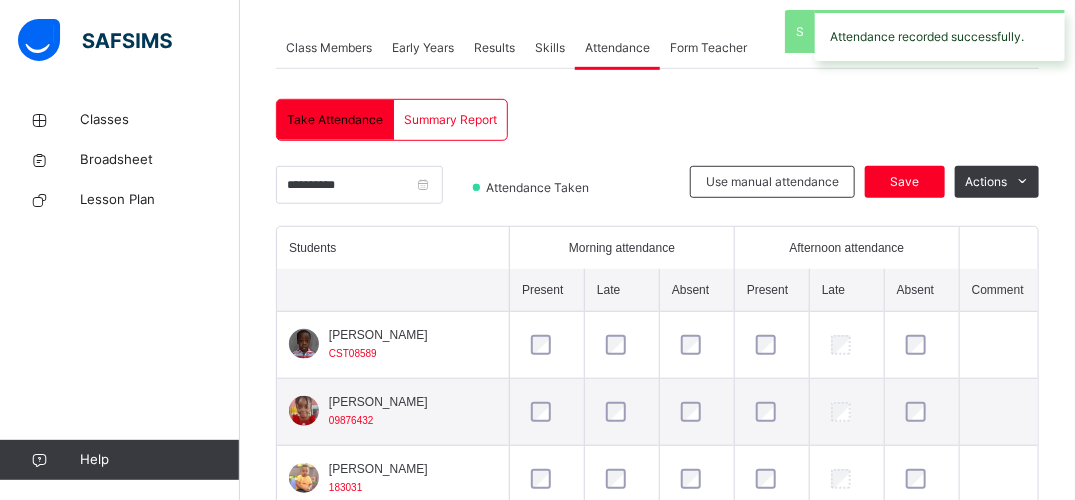 scroll, scrollTop: 472, scrollLeft: 0, axis: vertical 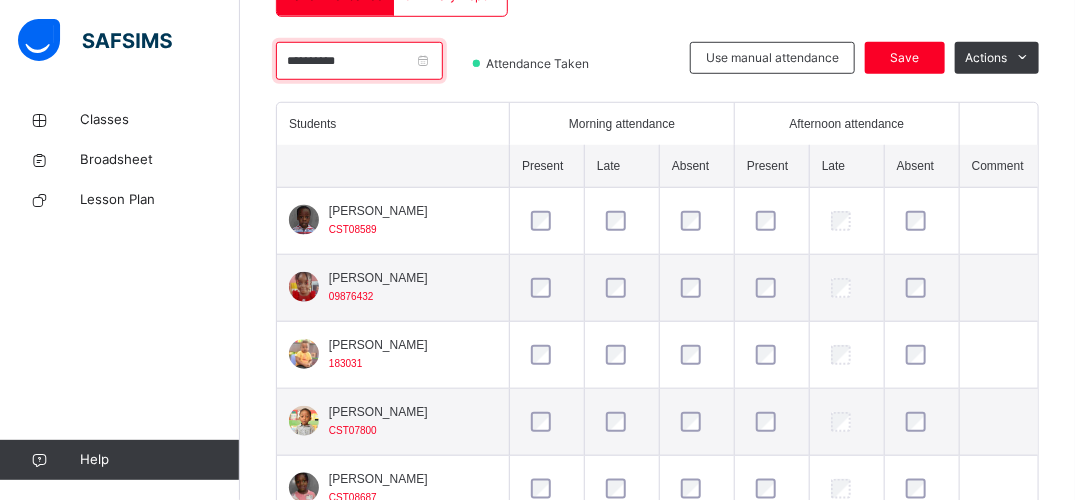 click on "**********" at bounding box center [359, 61] 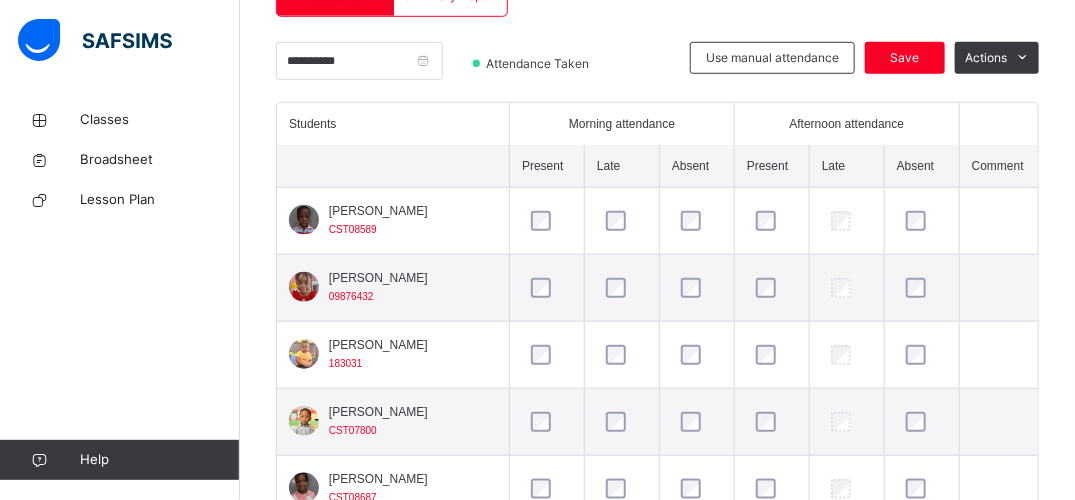 click on "**********" at bounding box center (420, 68) 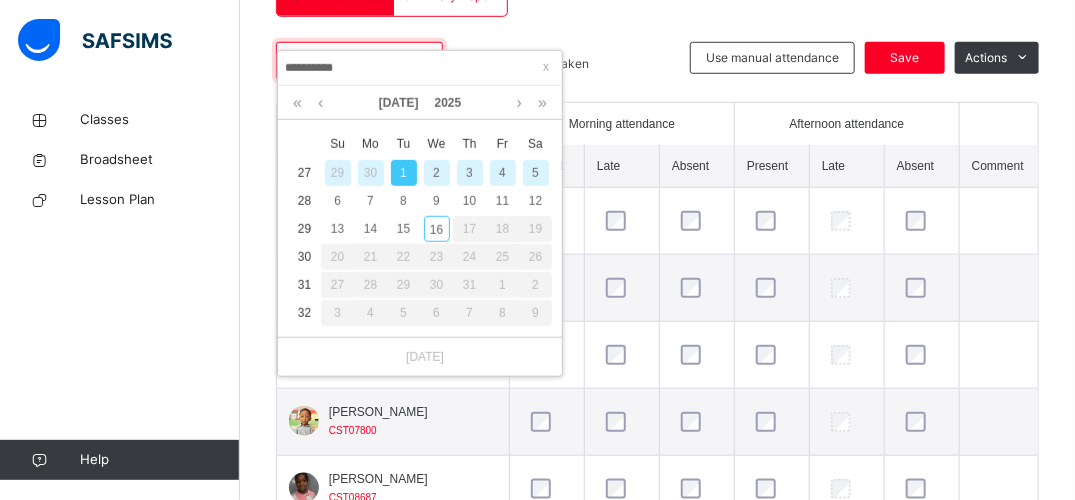 drag, startPoint x: 463, startPoint y: 62, endPoint x: 403, endPoint y: 54, distance: 60.530983 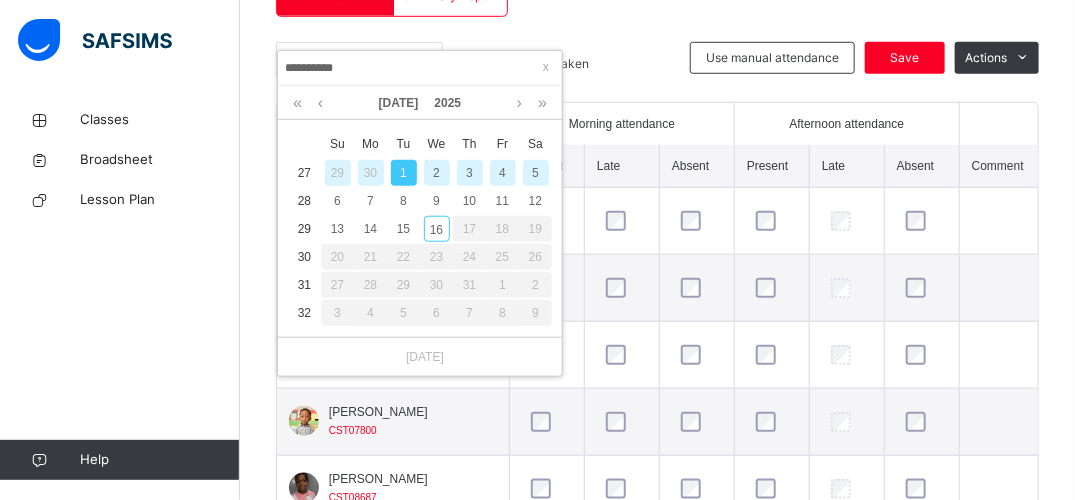 drag, startPoint x: 403, startPoint y: 54, endPoint x: 367, endPoint y: 166, distance: 117.64353 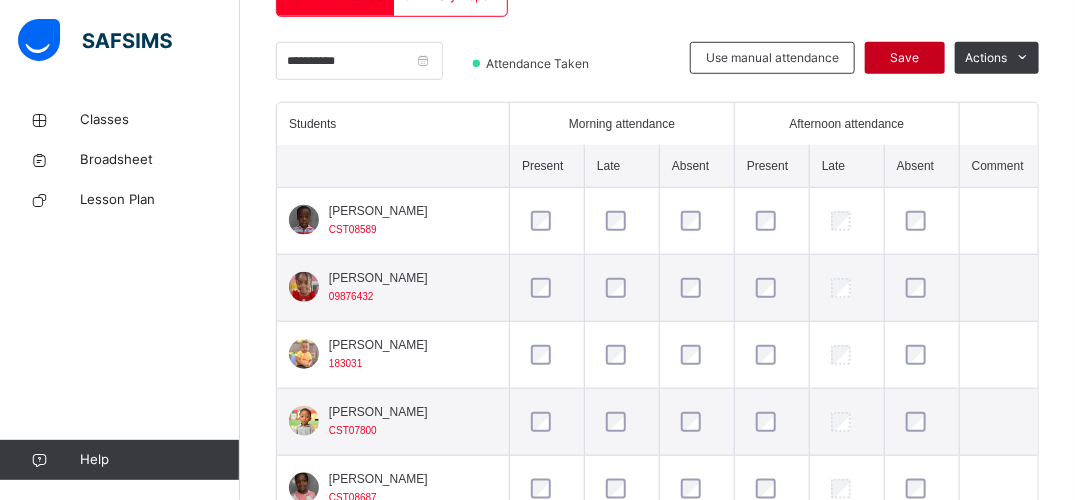 click on "Save" at bounding box center [905, 58] 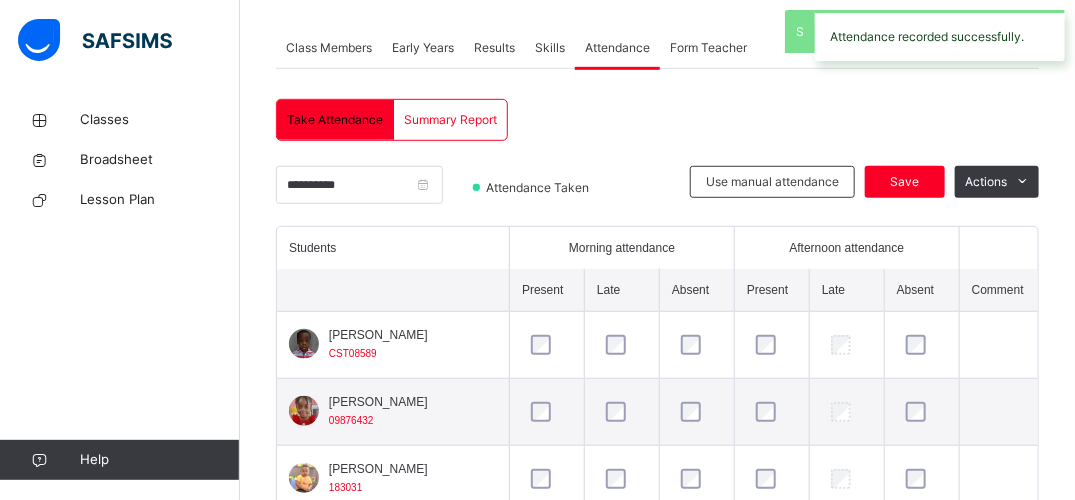 scroll, scrollTop: 472, scrollLeft: 0, axis: vertical 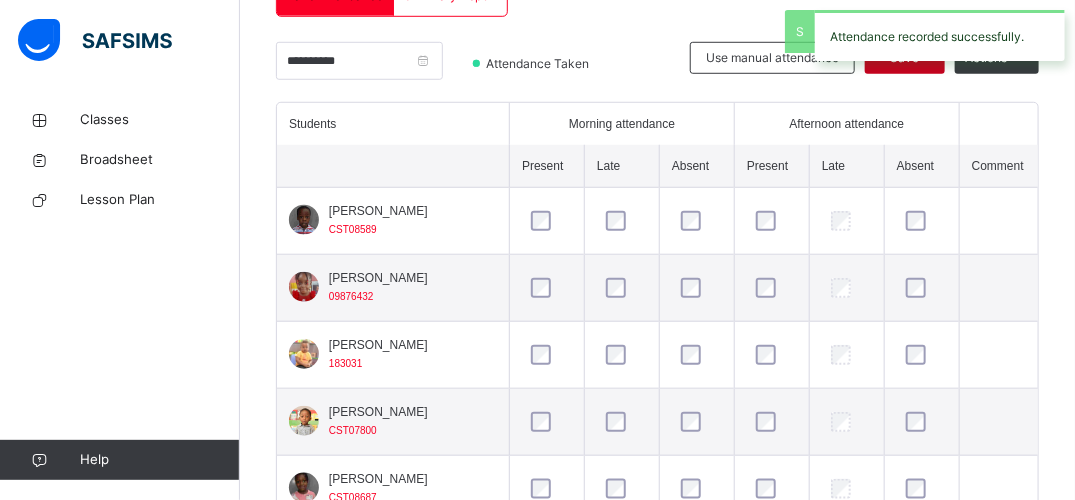 click on "Attendance recorded successfully." at bounding box center (940, 35) 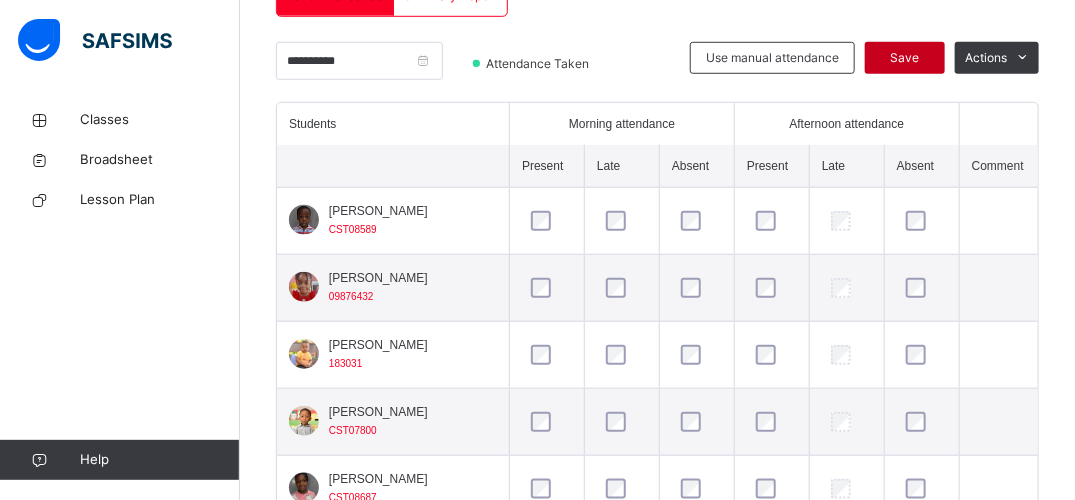 click on "Save" at bounding box center [905, 58] 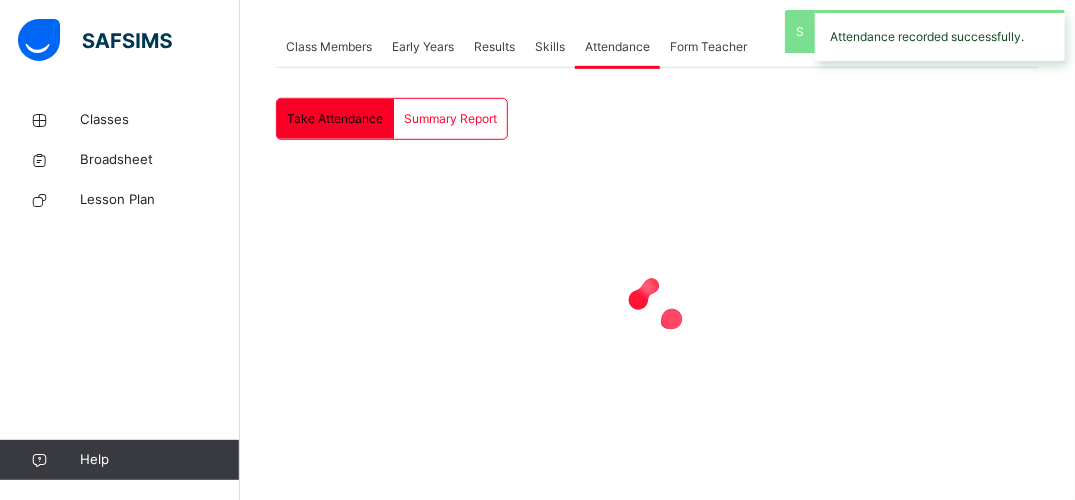 click on "Attendance recorded successfully." at bounding box center [940, 35] 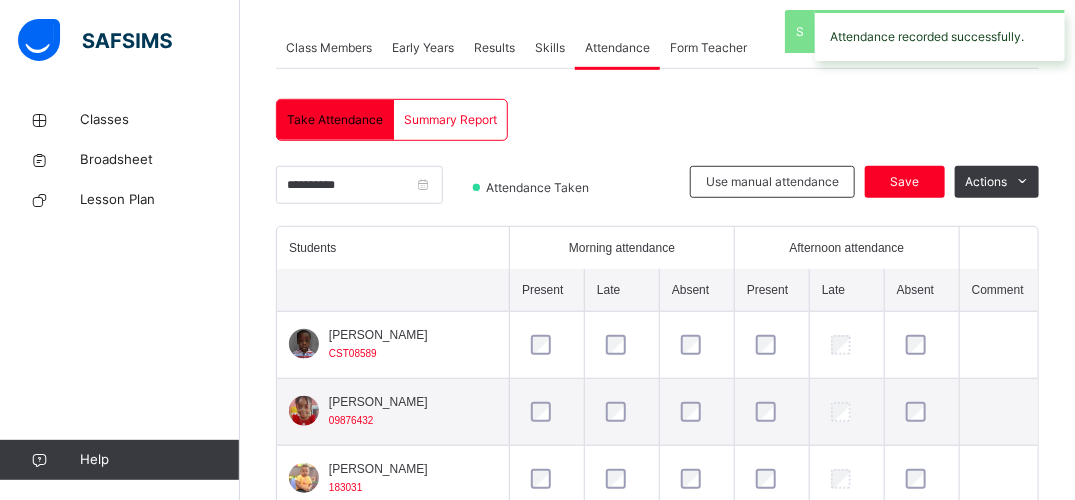 scroll, scrollTop: 472, scrollLeft: 0, axis: vertical 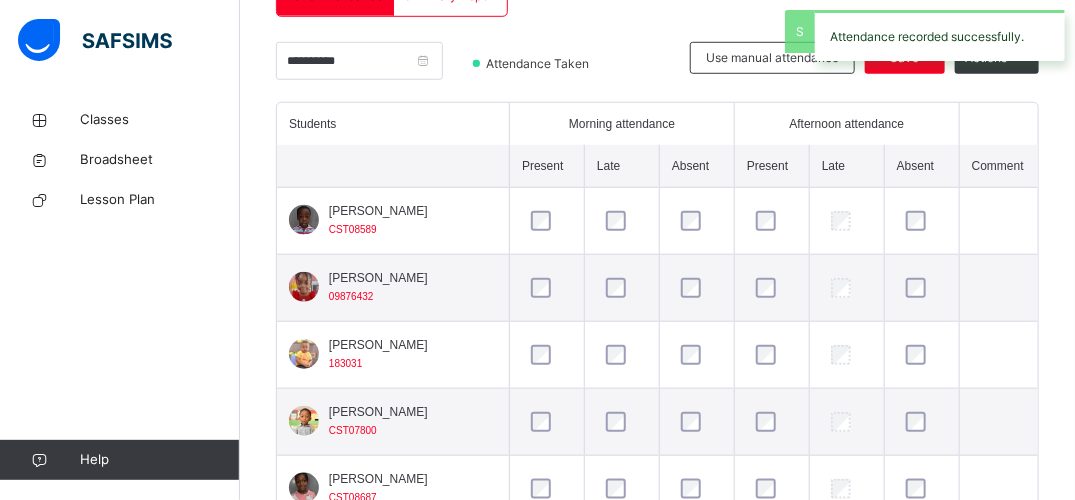 click on "Attendance recorded successfully." at bounding box center (940, 35) 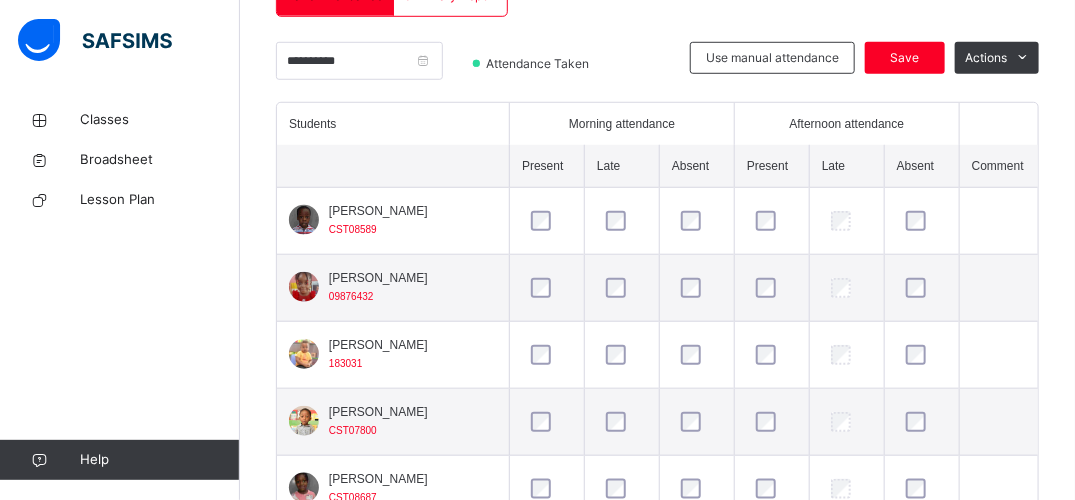 click on "**********" at bounding box center [657, 452] 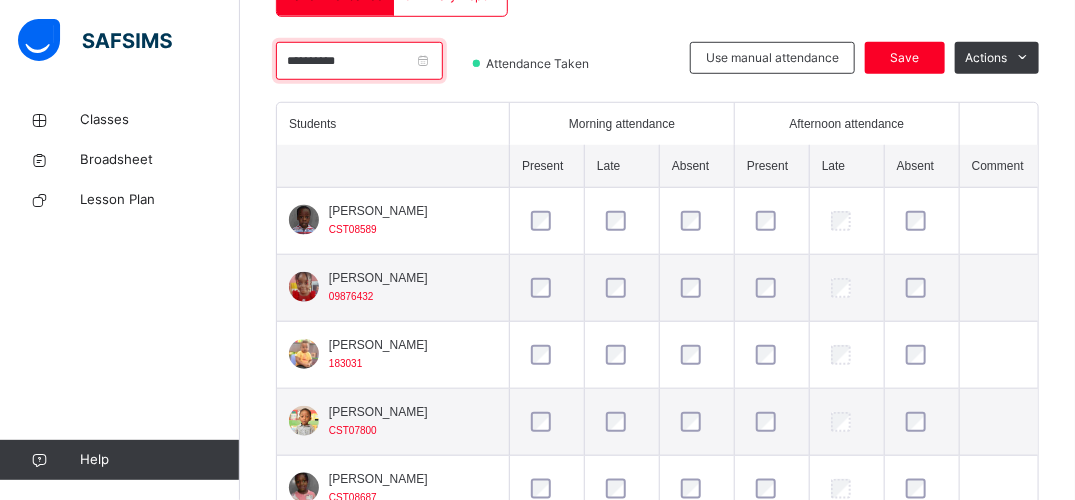click on "**********" at bounding box center (359, 61) 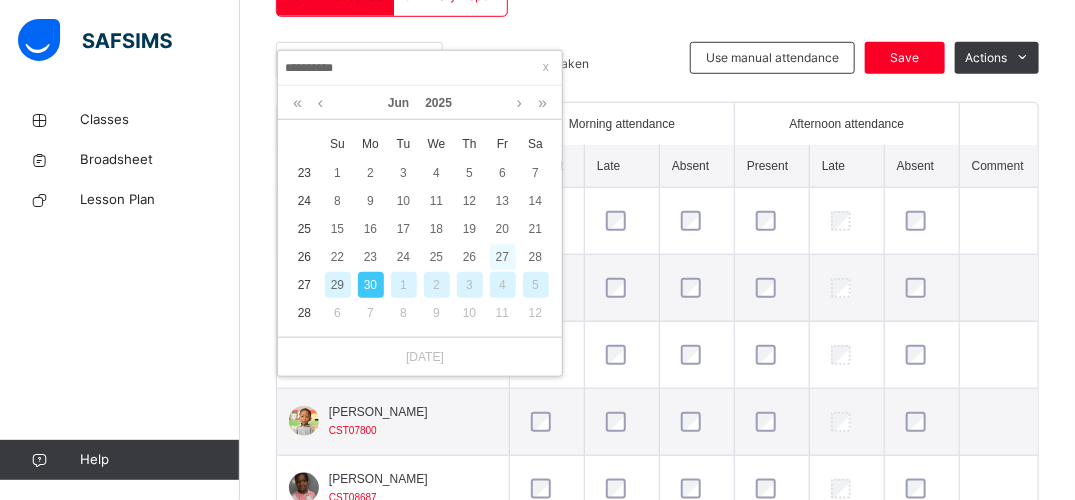click on "27" at bounding box center [503, 257] 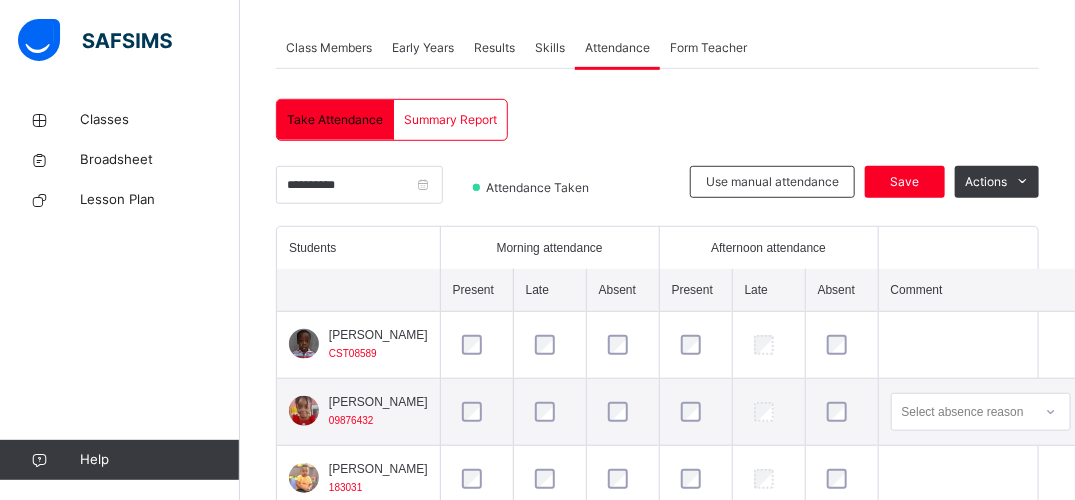 scroll, scrollTop: 472, scrollLeft: 0, axis: vertical 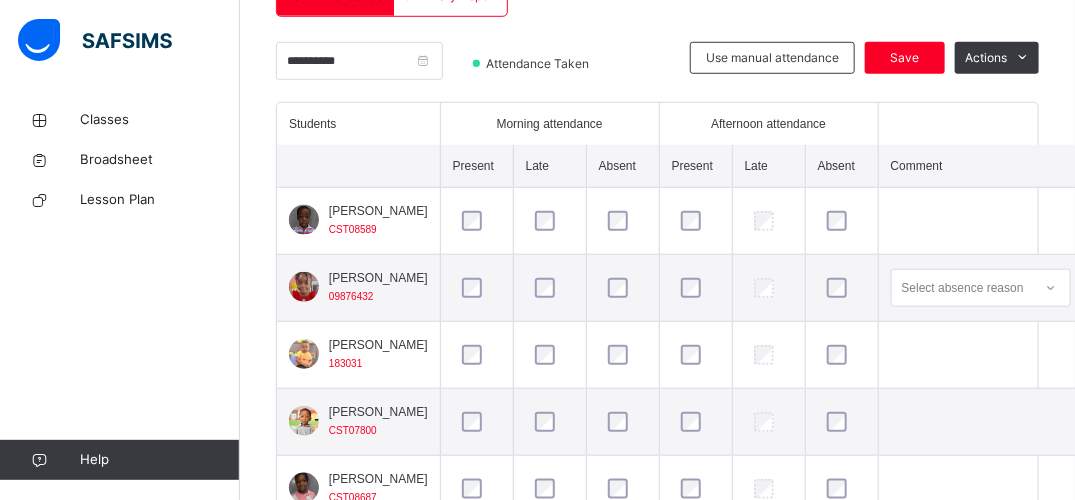 click at bounding box center [477, 288] 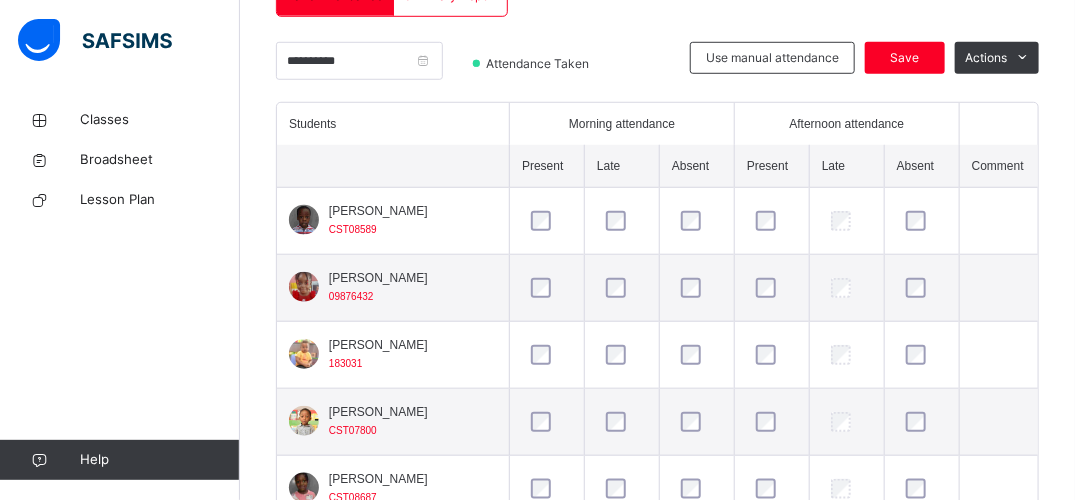 click on "[PERSON_NAME] 183031" at bounding box center [393, 355] 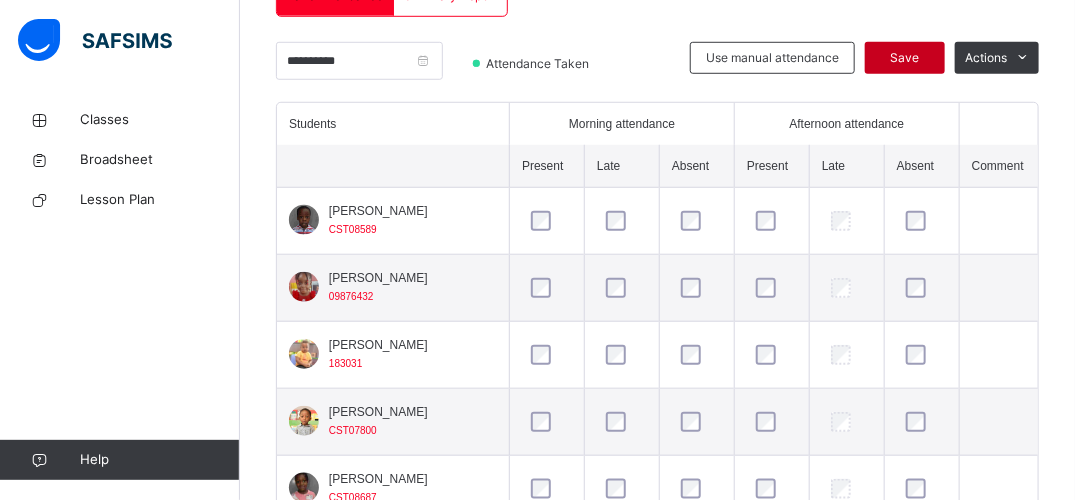 click on "Save" at bounding box center (905, 58) 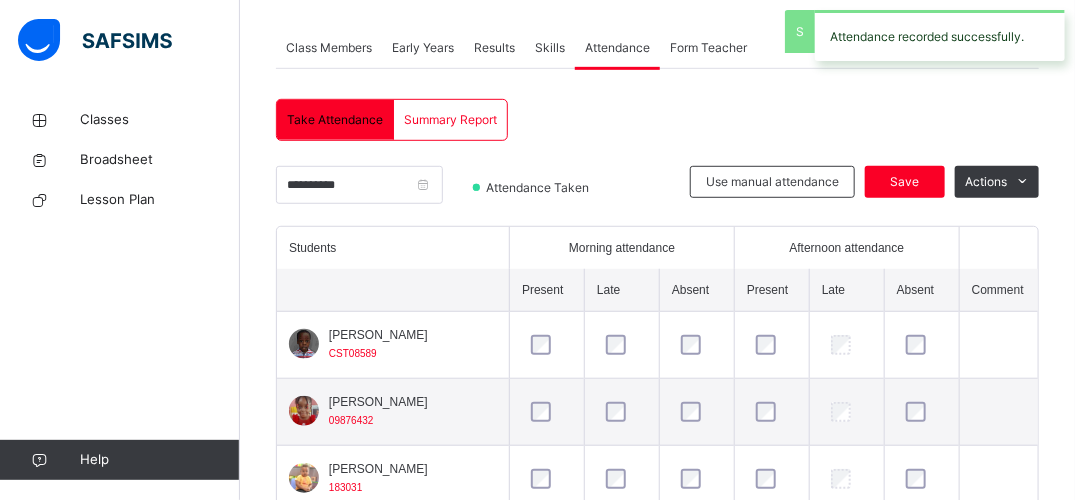 scroll, scrollTop: 472, scrollLeft: 0, axis: vertical 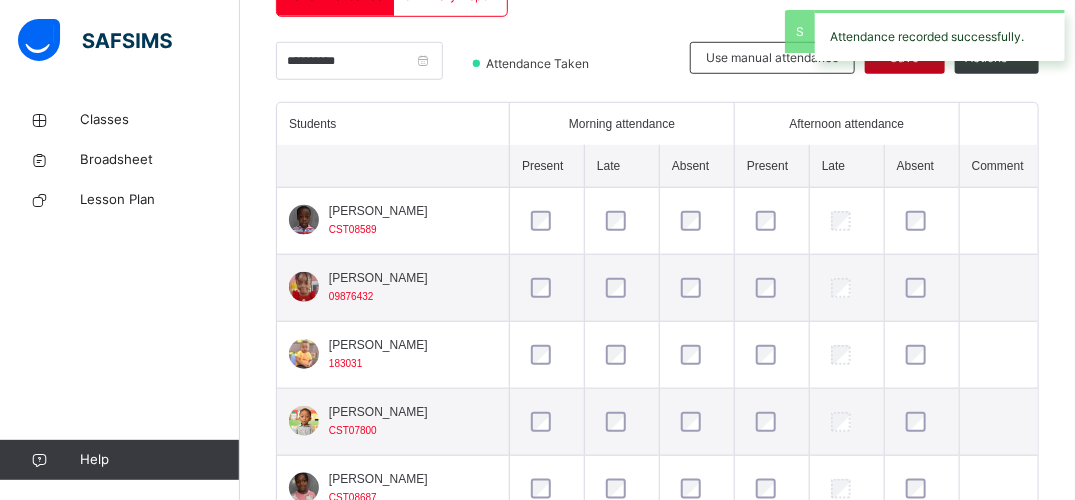 click on "Attendance recorded successfully." at bounding box center [940, 35] 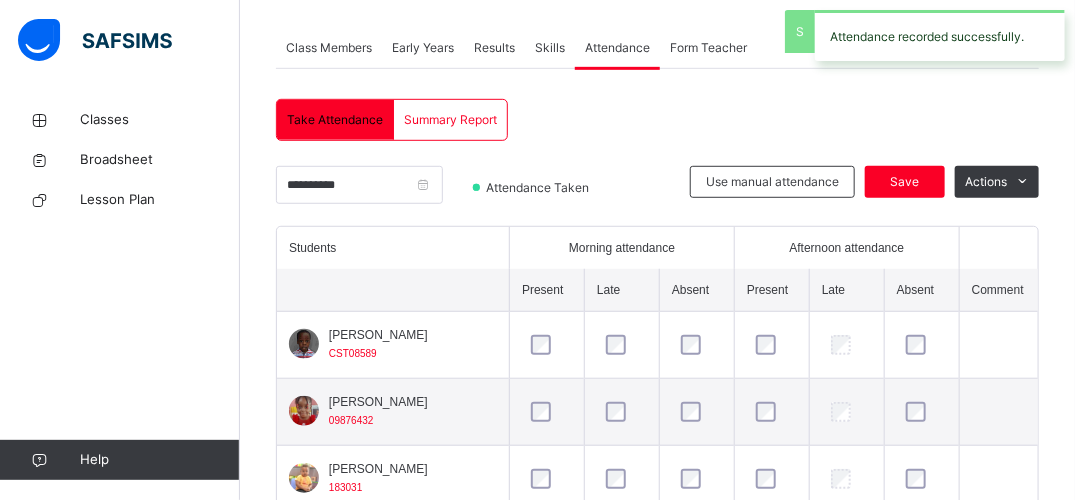 scroll, scrollTop: 472, scrollLeft: 0, axis: vertical 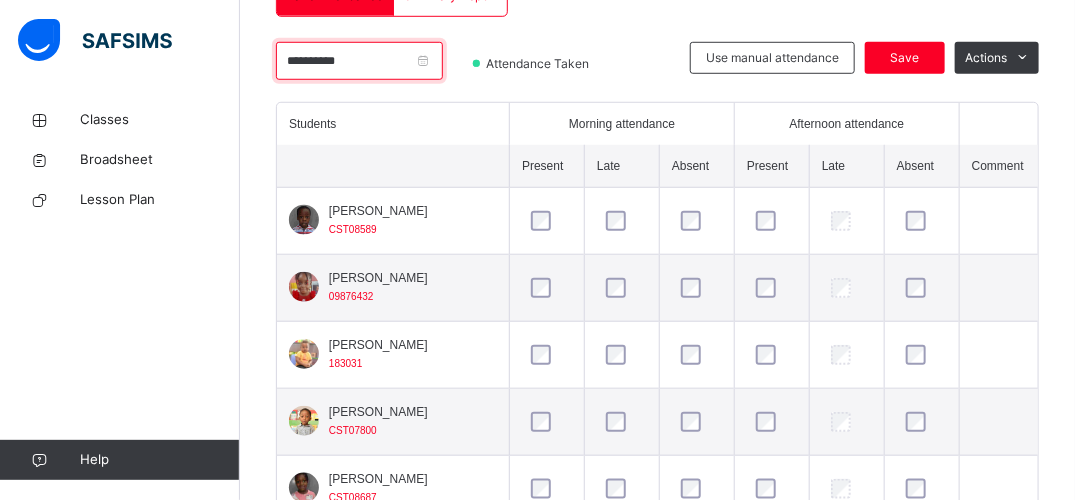 click on "**********" at bounding box center [359, 61] 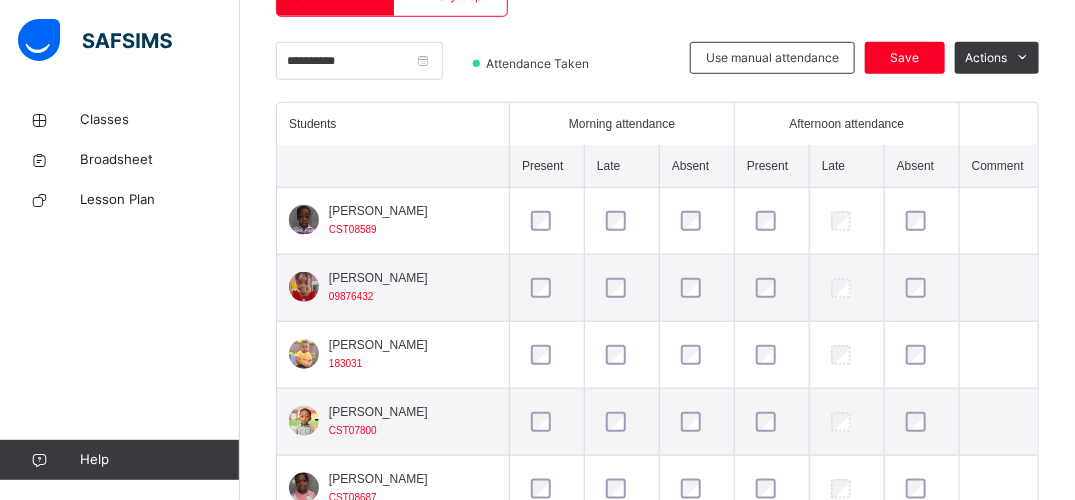 click on "[DATE]" at bounding box center [420, 103] 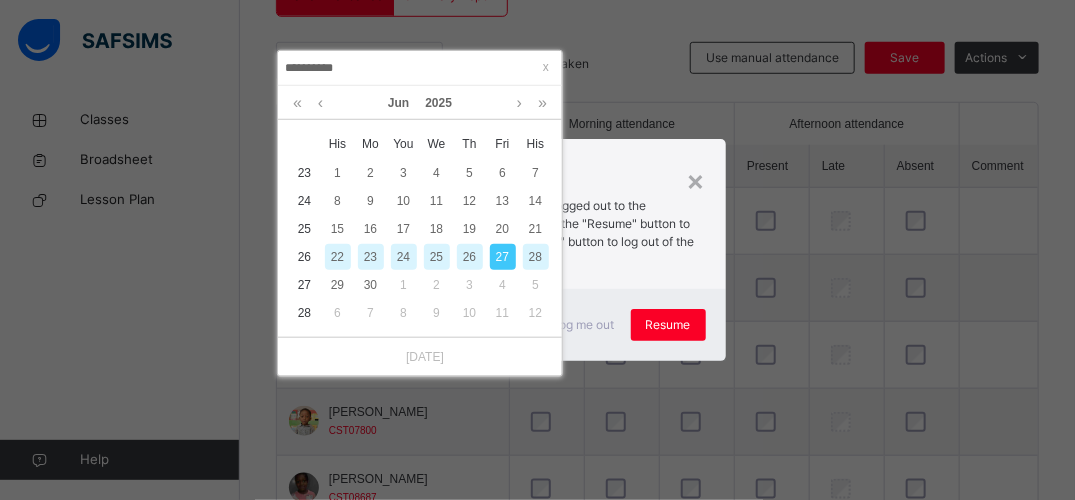 click on "Resume" at bounding box center [668, 325] 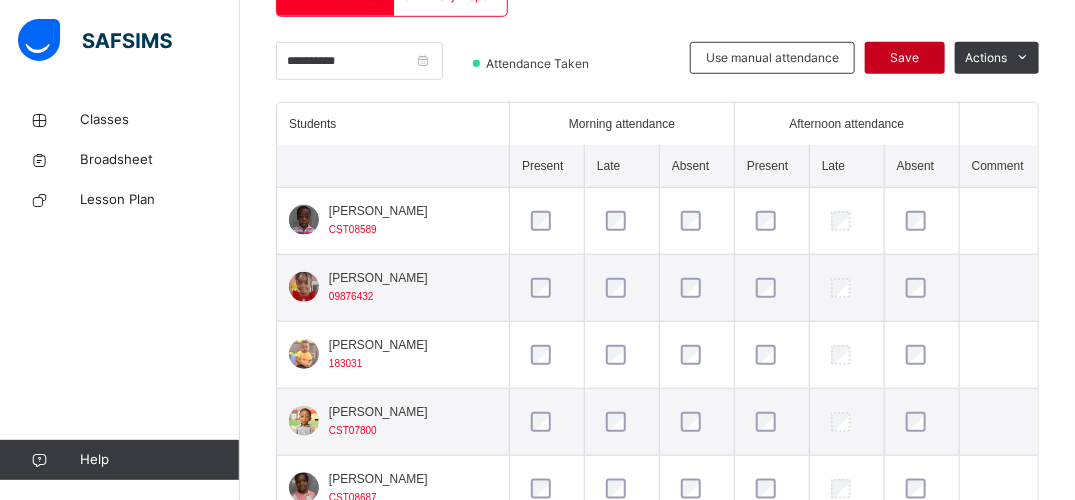drag, startPoint x: 914, startPoint y: 66, endPoint x: 913, endPoint y: 54, distance: 12.0415945 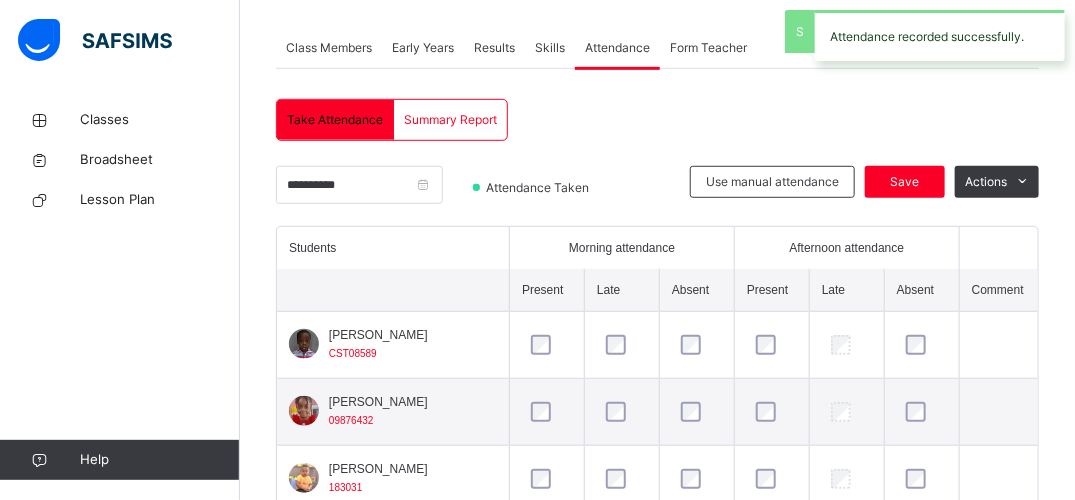 scroll, scrollTop: 472, scrollLeft: 0, axis: vertical 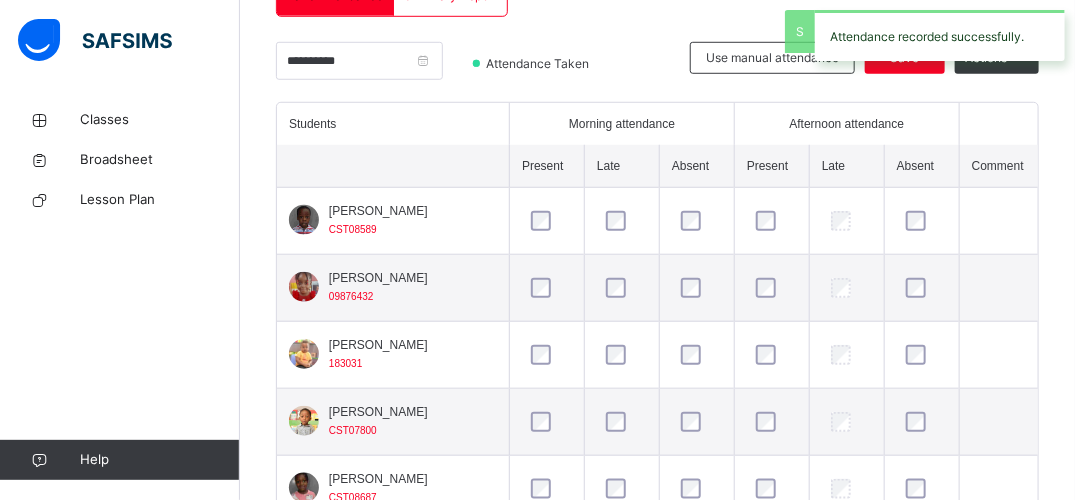 click on "Attendance recorded successfully." at bounding box center (940, 35) 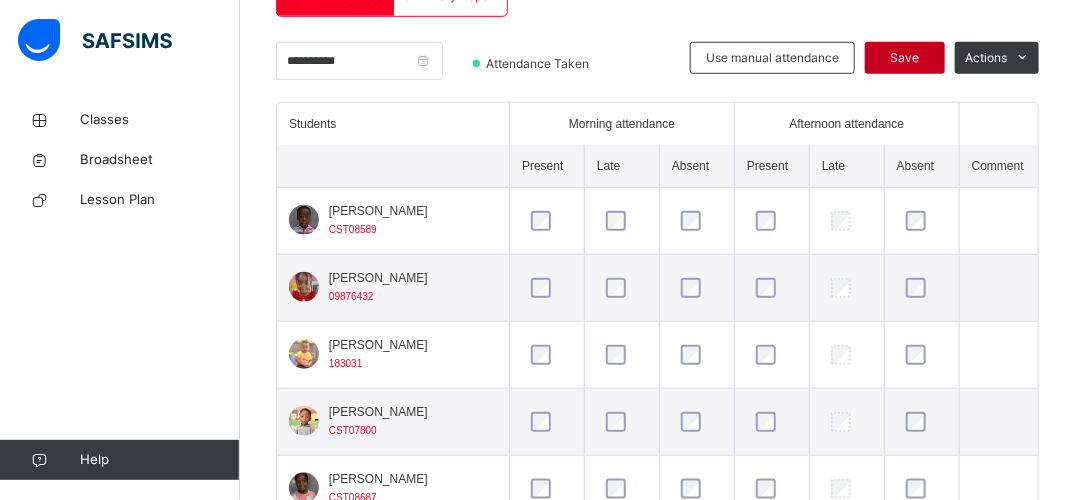 click on "Save" at bounding box center (905, 58) 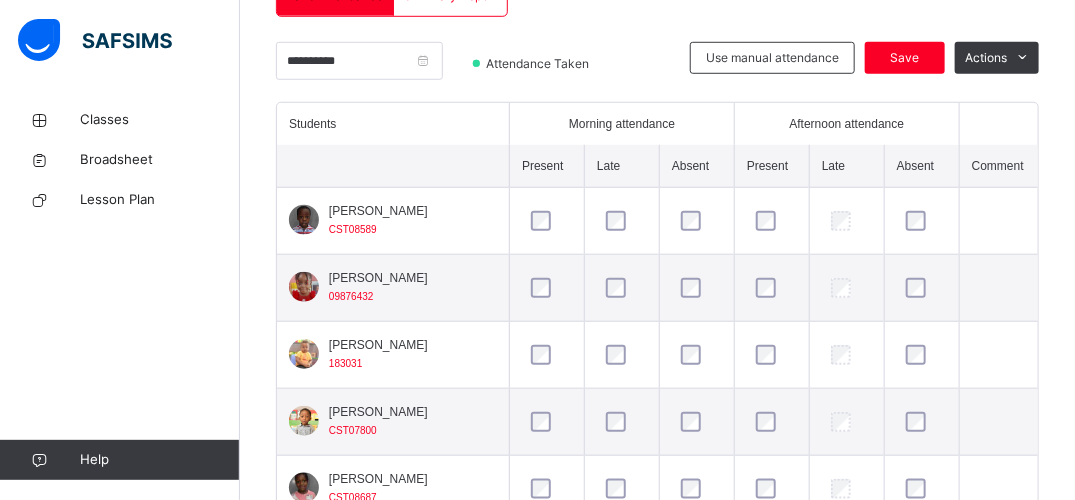 click on "Results" at bounding box center (494, -76) 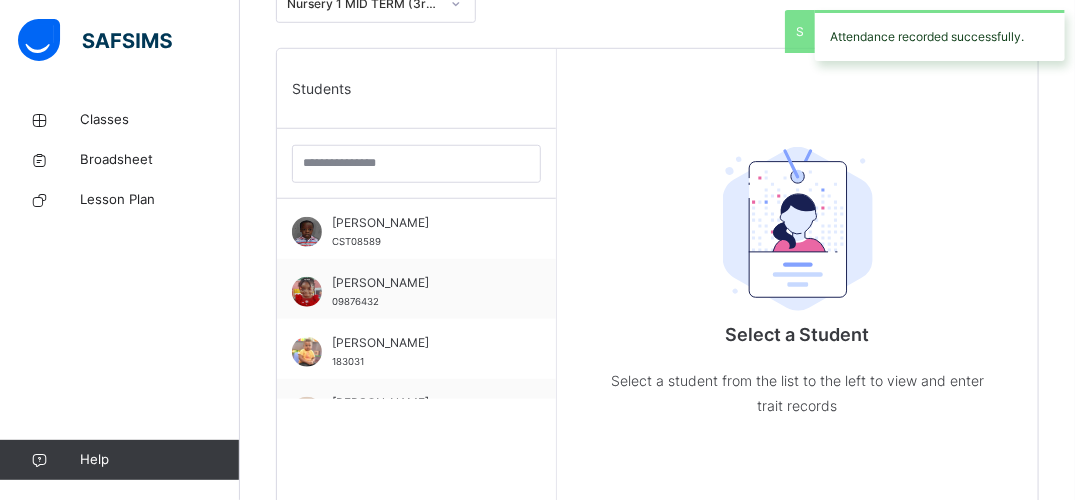 click on "Early Years" at bounding box center (423, -76) 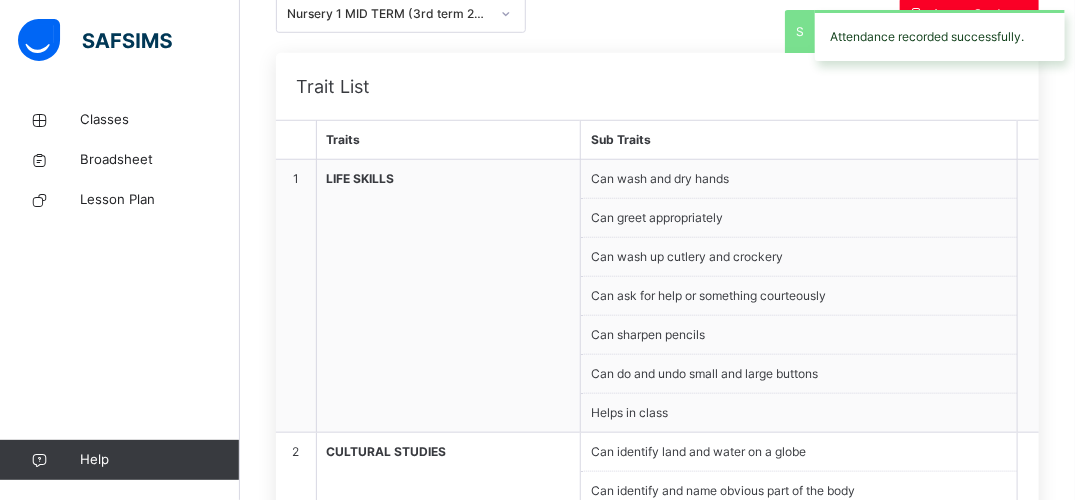 click on "Attendance" at bounding box center [617, -76] 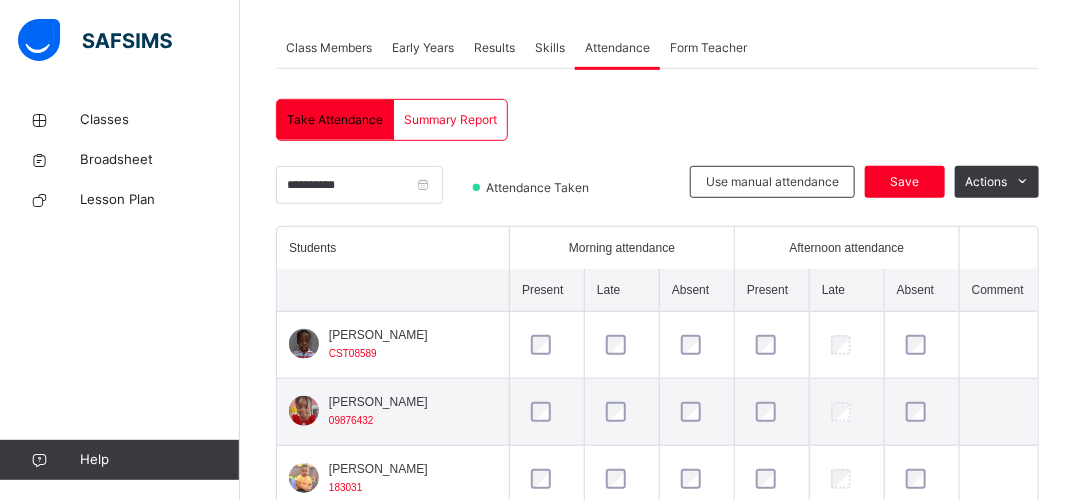 click on "**********" at bounding box center [657, 576] 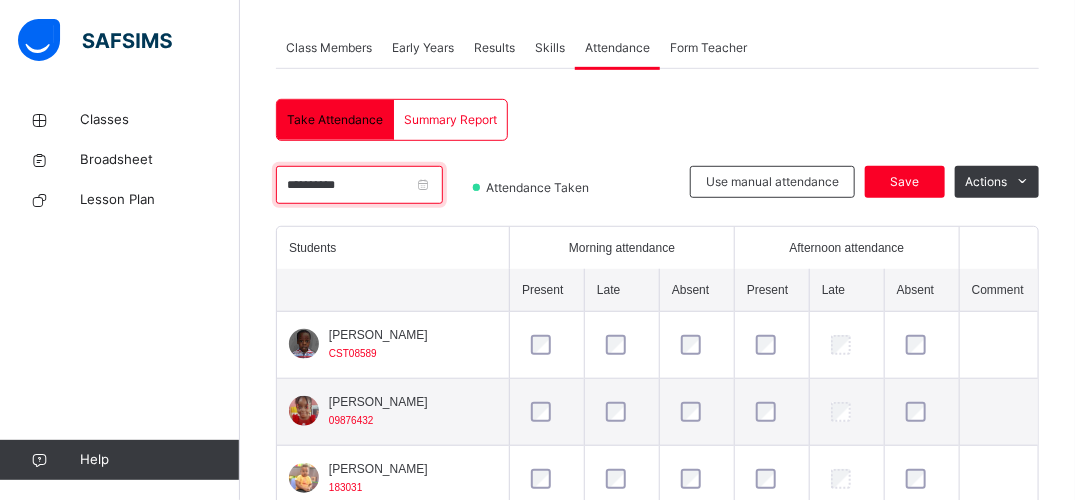 click on "**********" at bounding box center [359, 185] 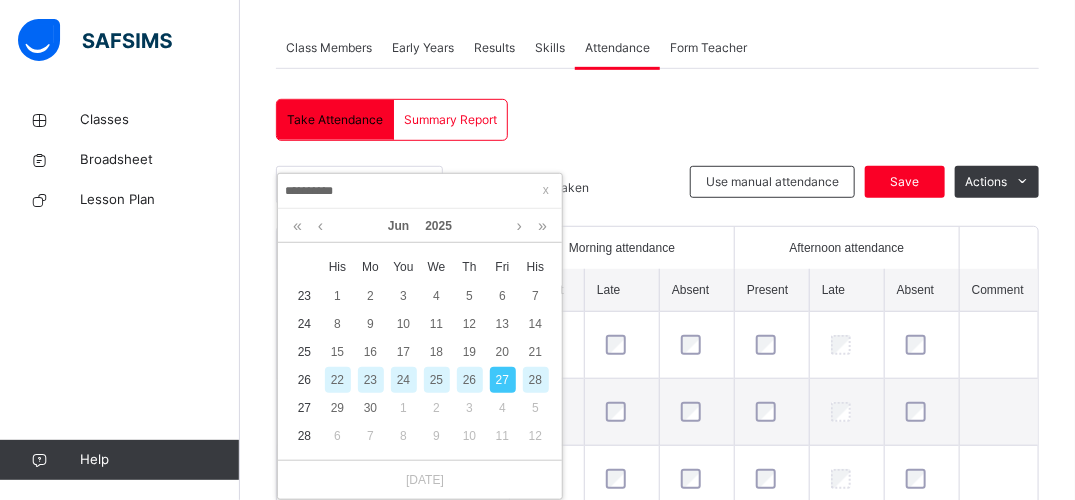 click on "26" at bounding box center (470, 380) 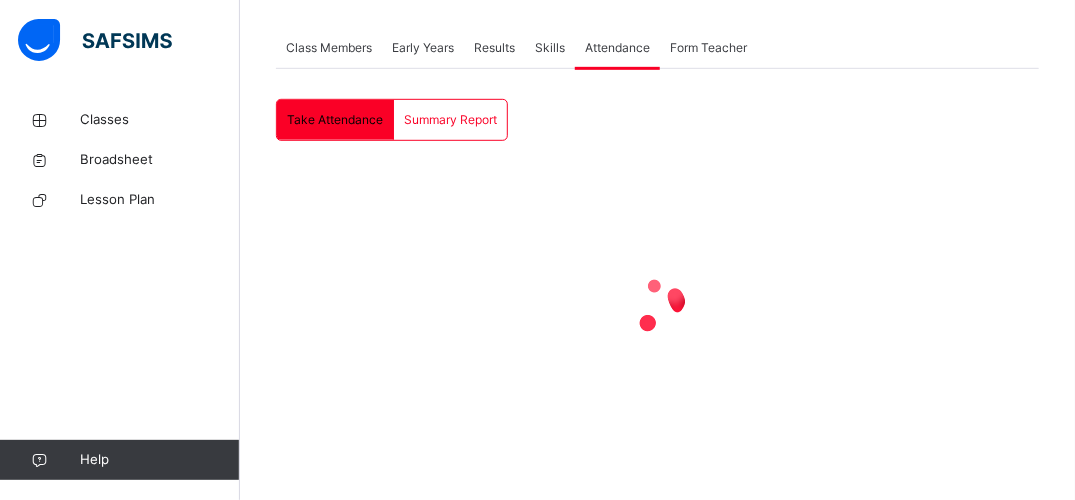 click at bounding box center (657, 306) 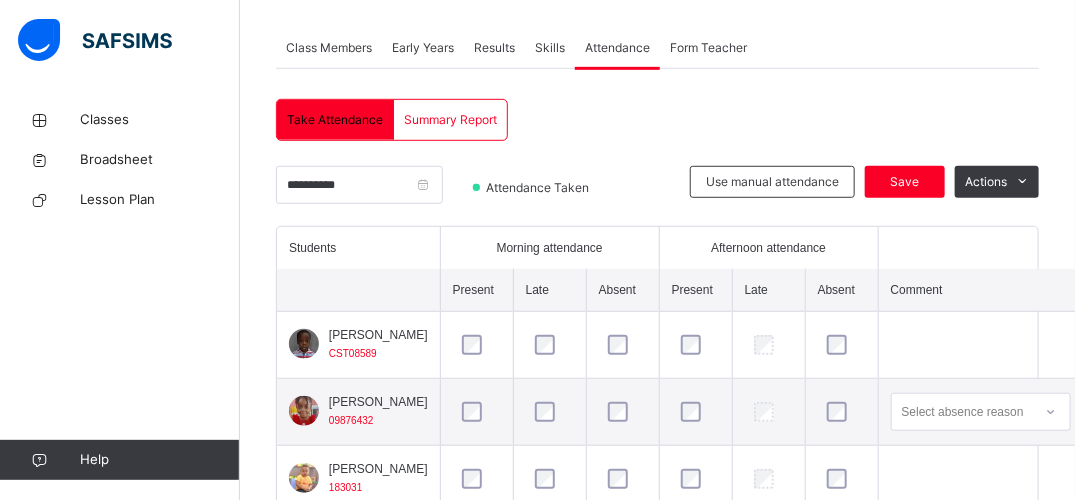 click at bounding box center (549, 412) 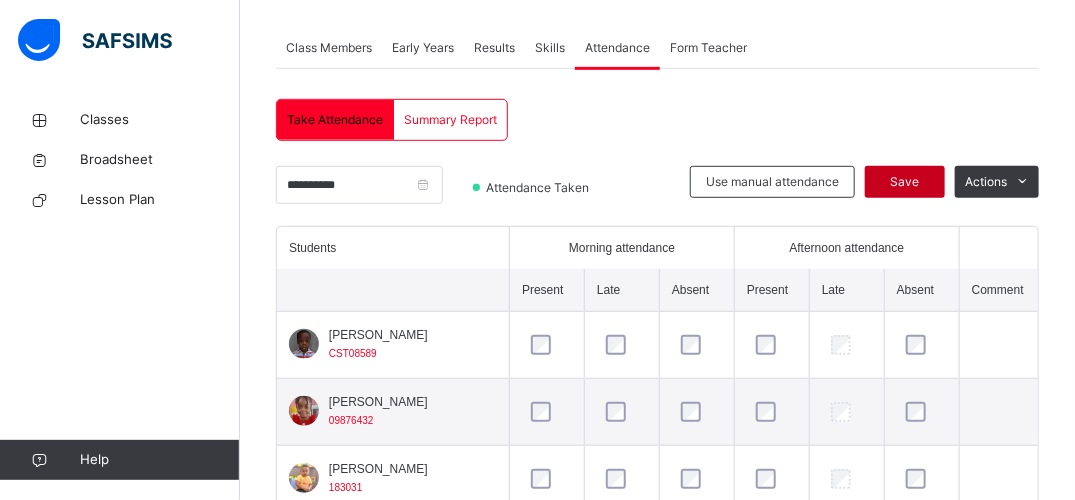 click on "Save" at bounding box center [905, 182] 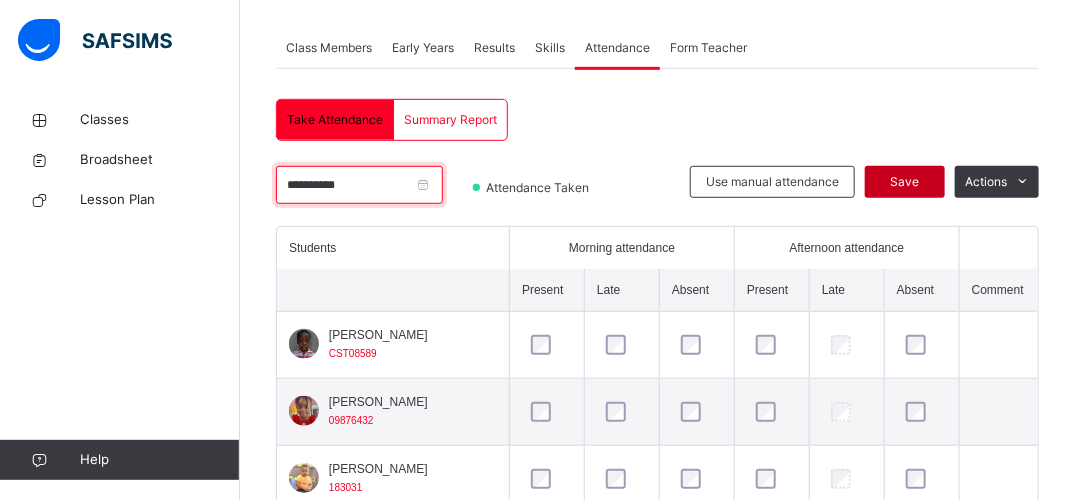 click on "**********" at bounding box center [359, 185] 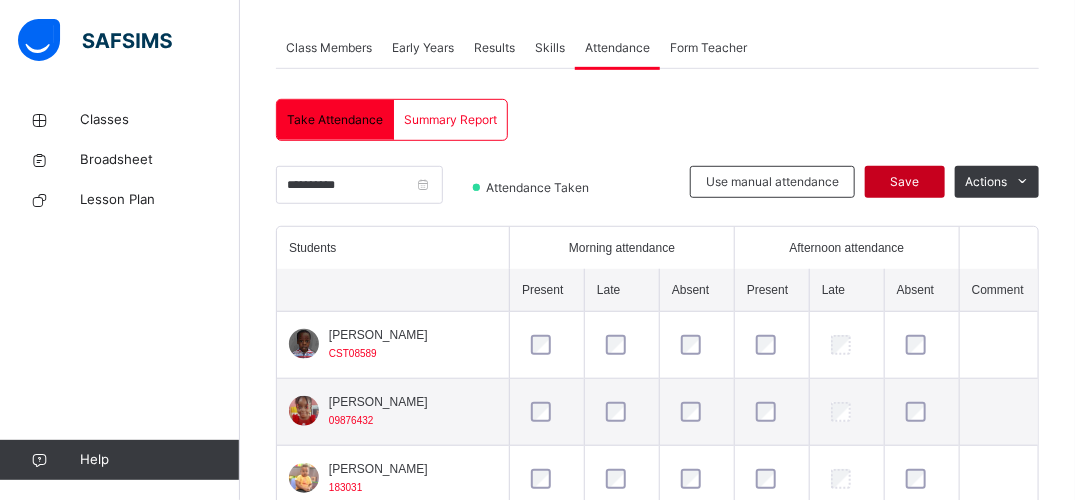 click on "Save" at bounding box center (905, 182) 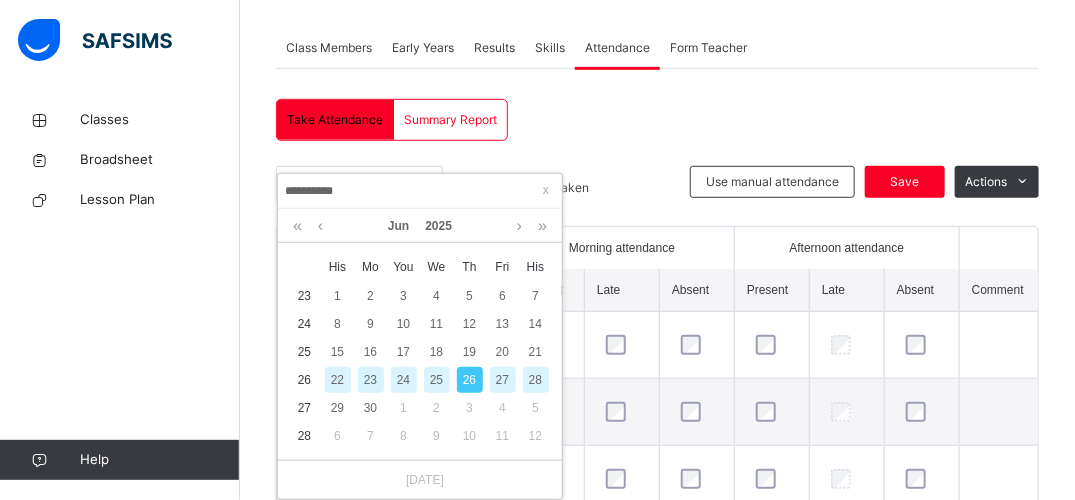 click on "25" at bounding box center (437, 380) 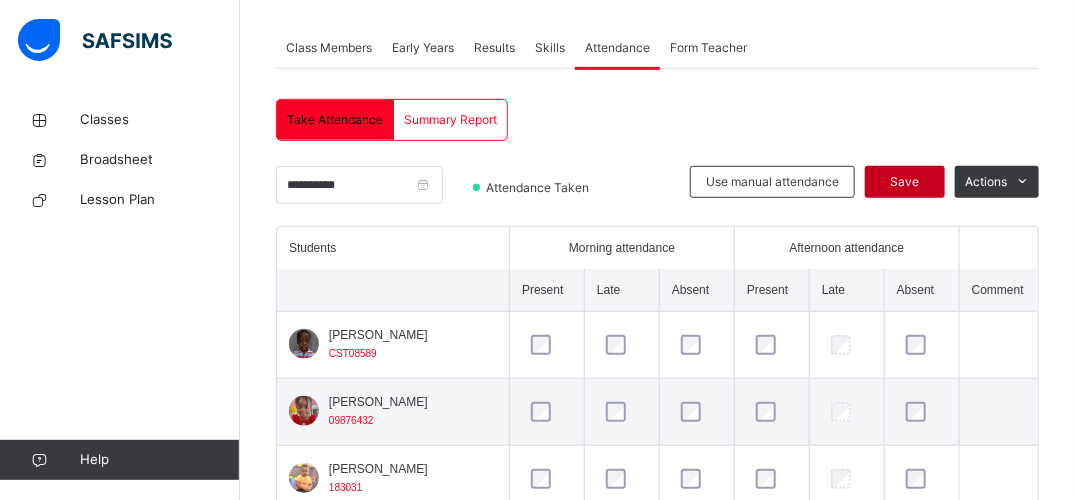 click on "Save" at bounding box center [905, 182] 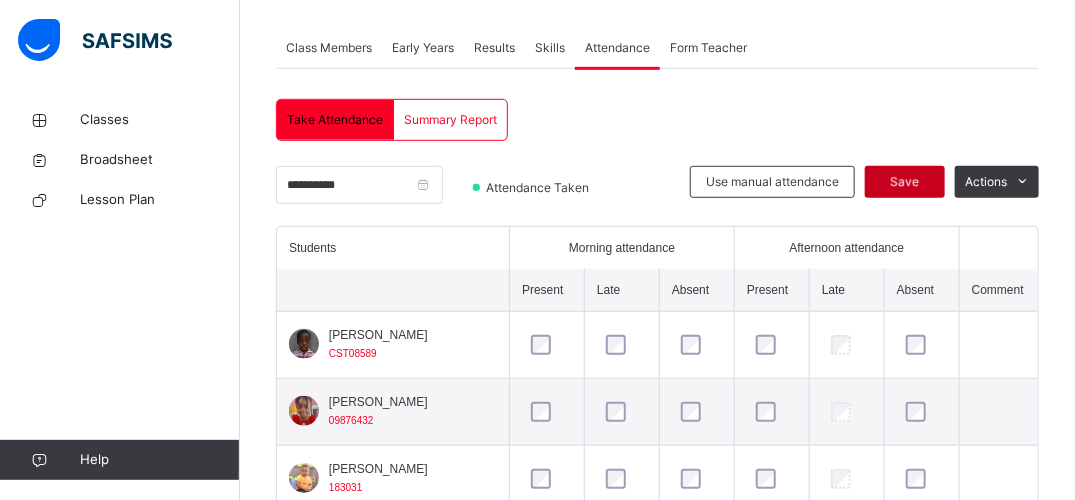 click on "Save" at bounding box center [905, 182] 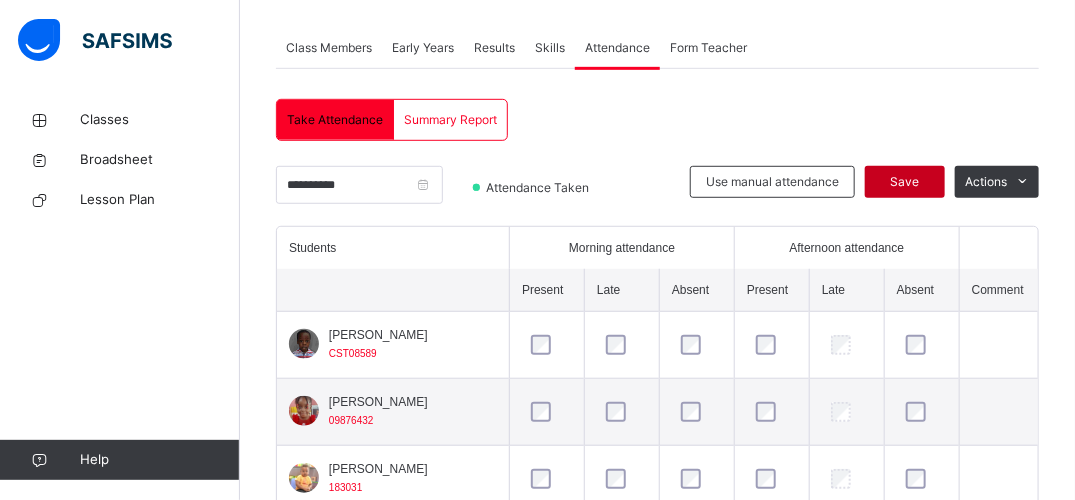 click on "Save" at bounding box center [905, 182] 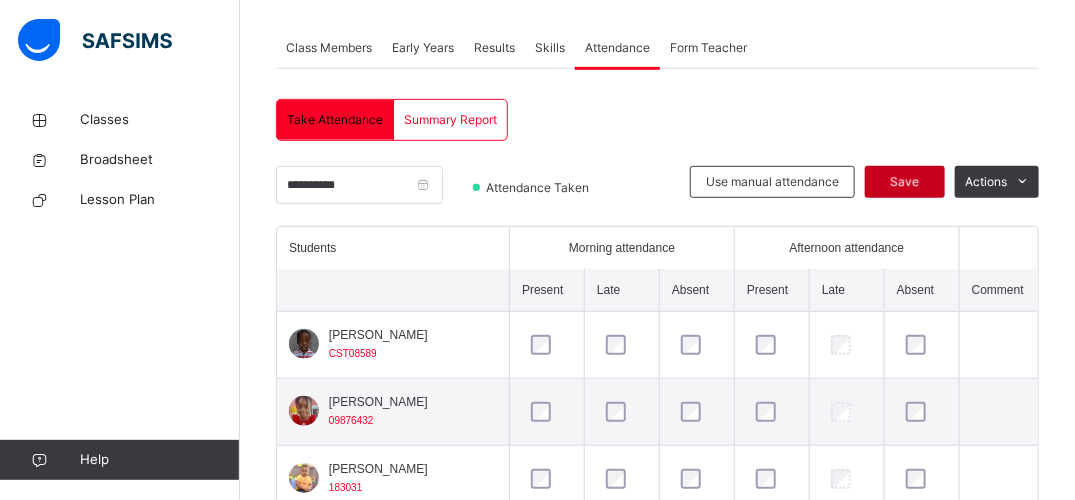 click on "Save" at bounding box center (905, 182) 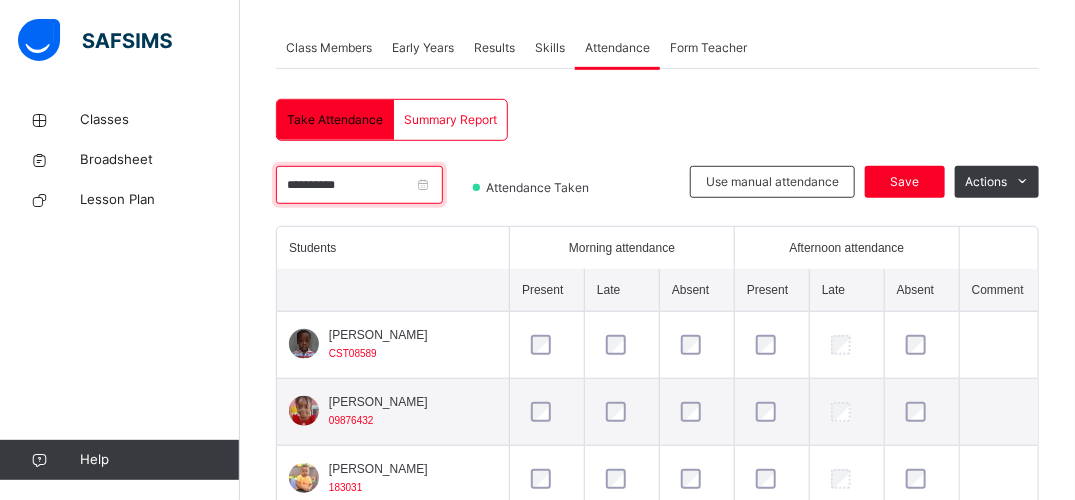 click on "**********" at bounding box center (359, 185) 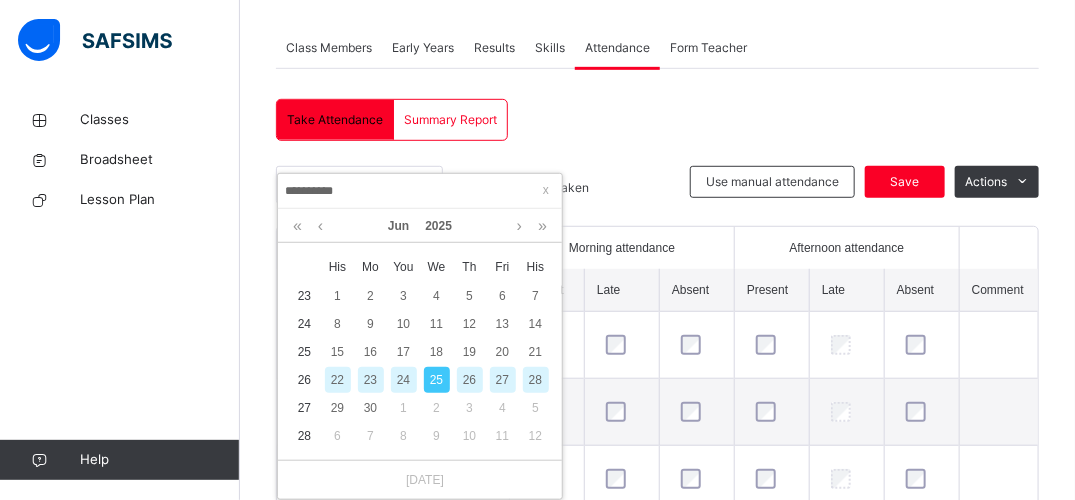 click on "24" at bounding box center (404, 380) 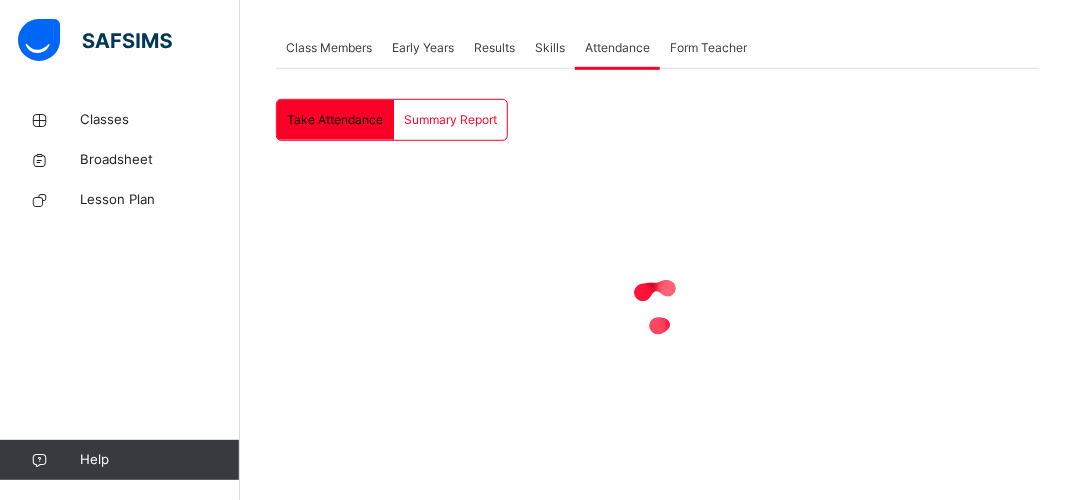 click at bounding box center [657, 306] 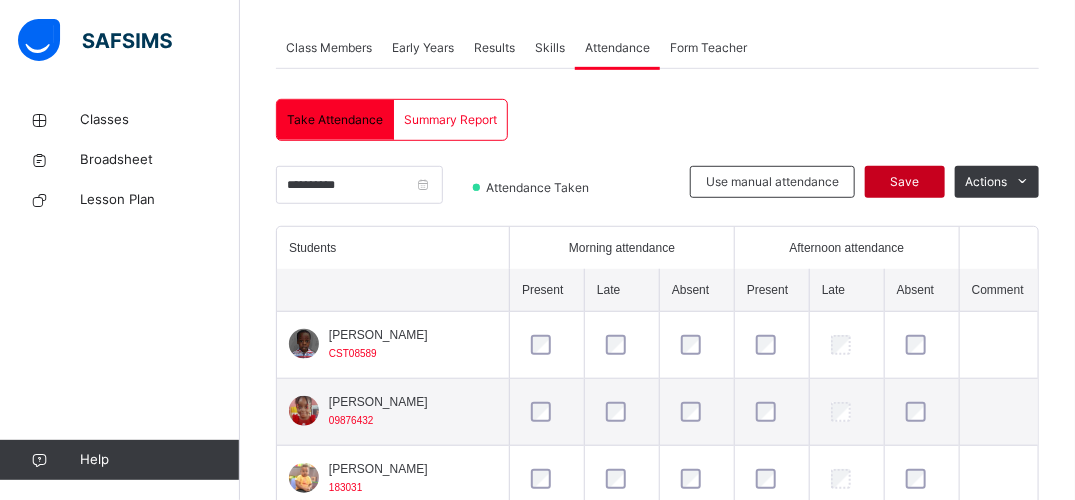 click on "Save" at bounding box center (905, 182) 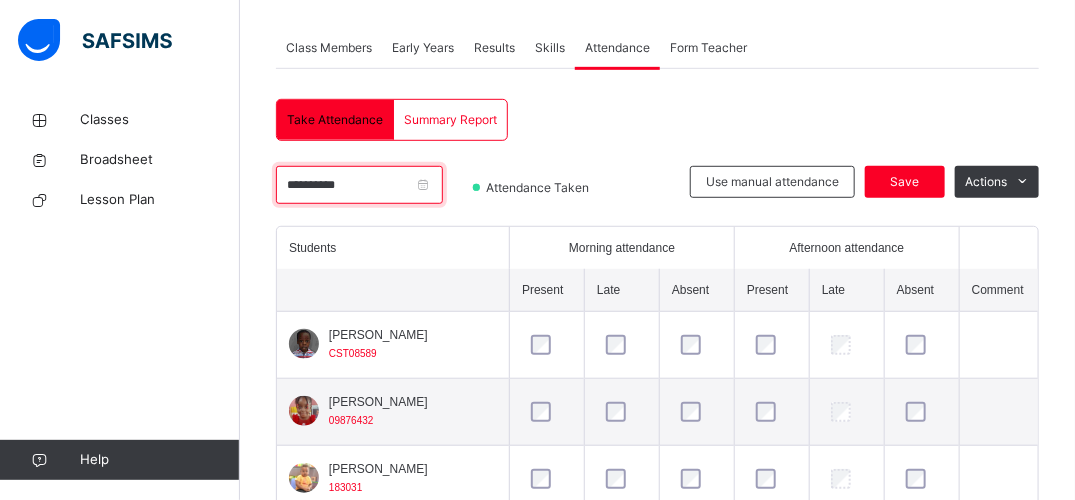 click on "**********" at bounding box center [359, 185] 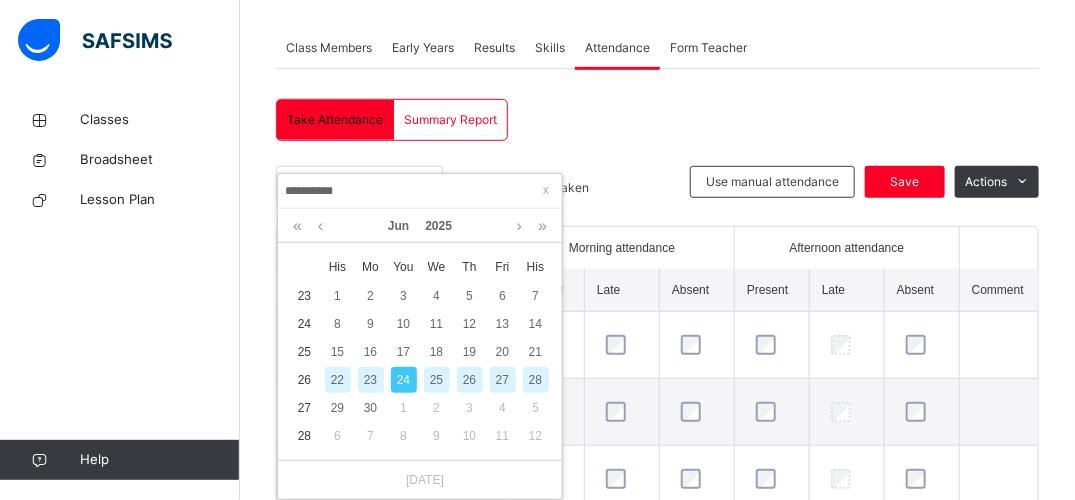 click on "23" at bounding box center [371, 380] 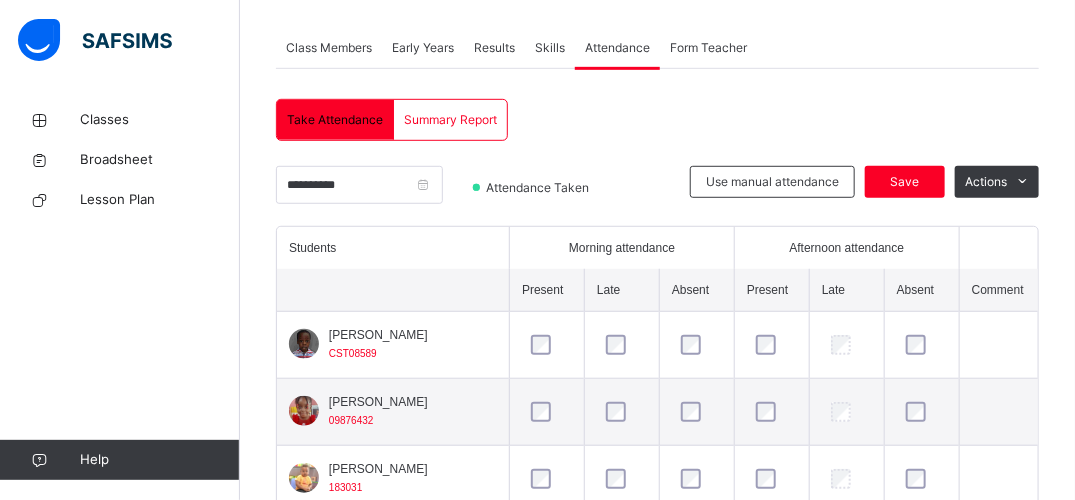 click at bounding box center [622, 412] 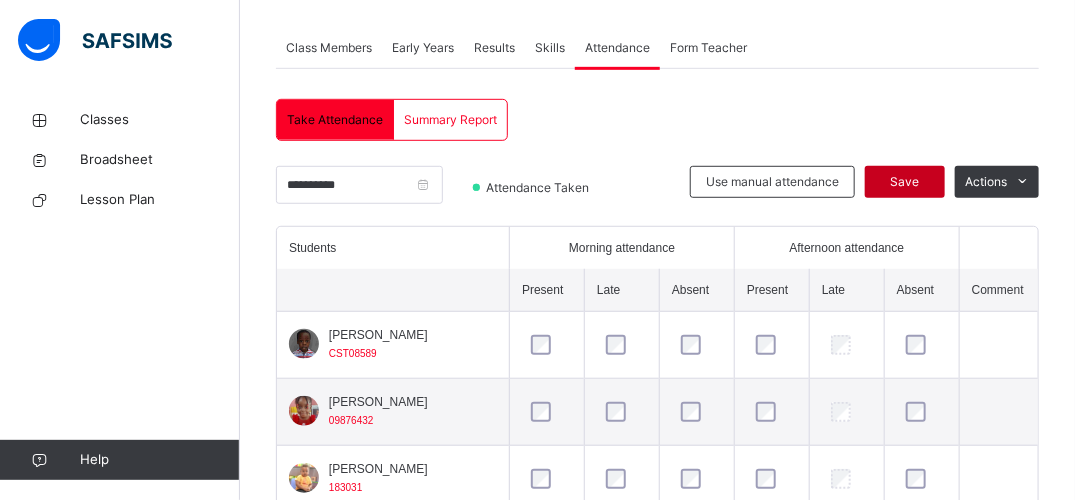 click on "Save" at bounding box center (905, 182) 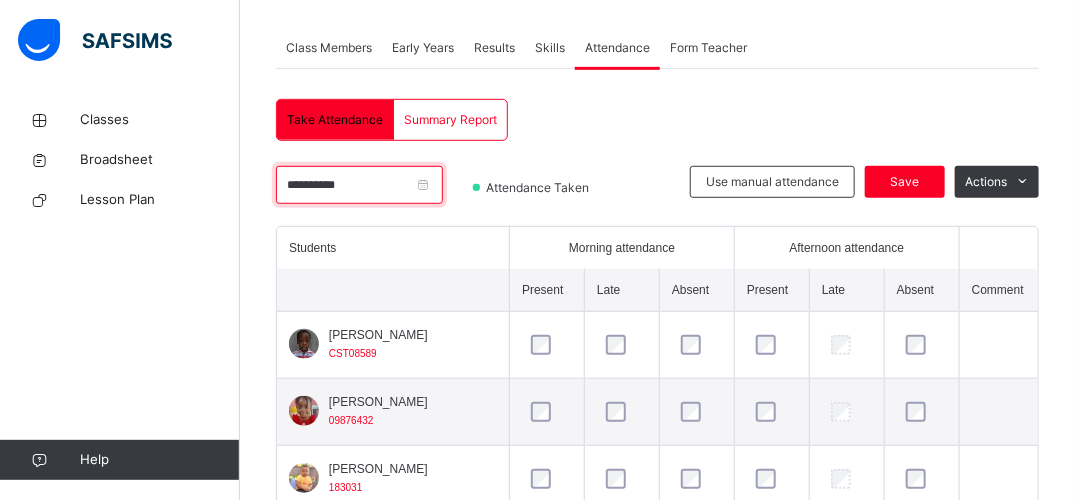 click on "**********" at bounding box center [359, 185] 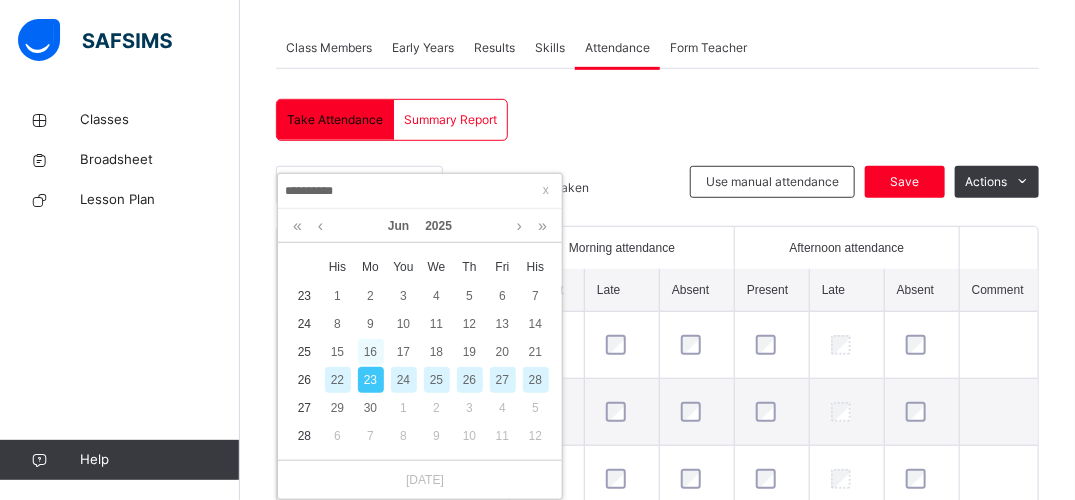 click on "16" at bounding box center [371, 352] 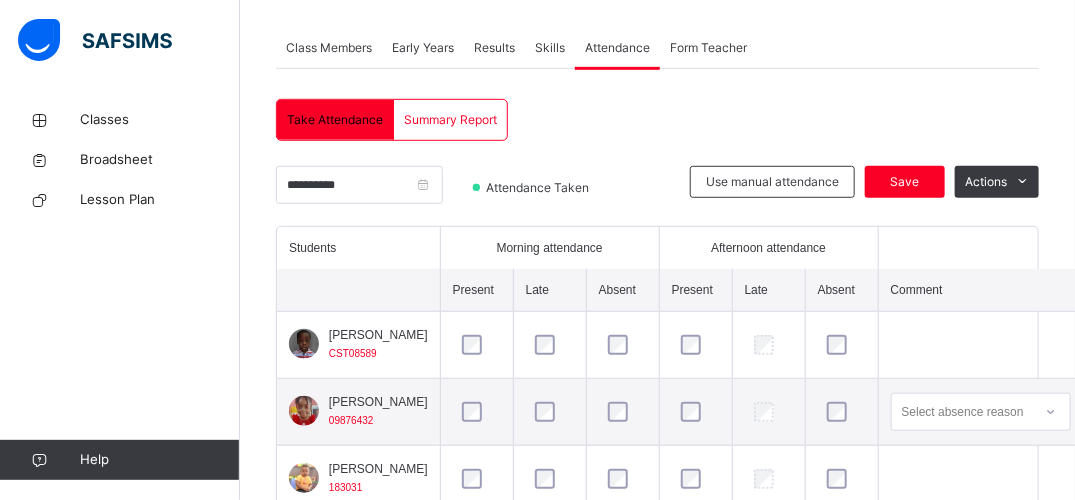 click at bounding box center (477, 412) 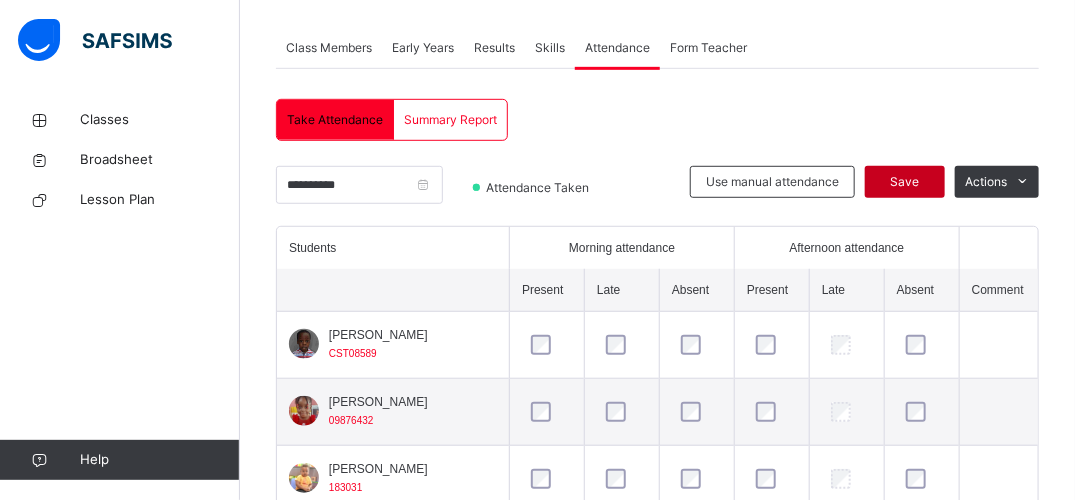 click on "Save" at bounding box center [905, 182] 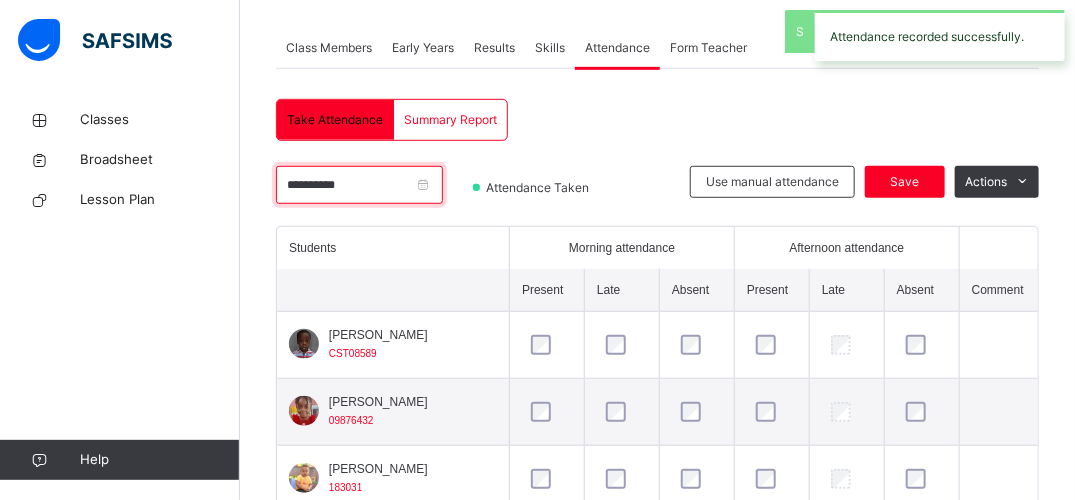 click on "**********" at bounding box center (359, 185) 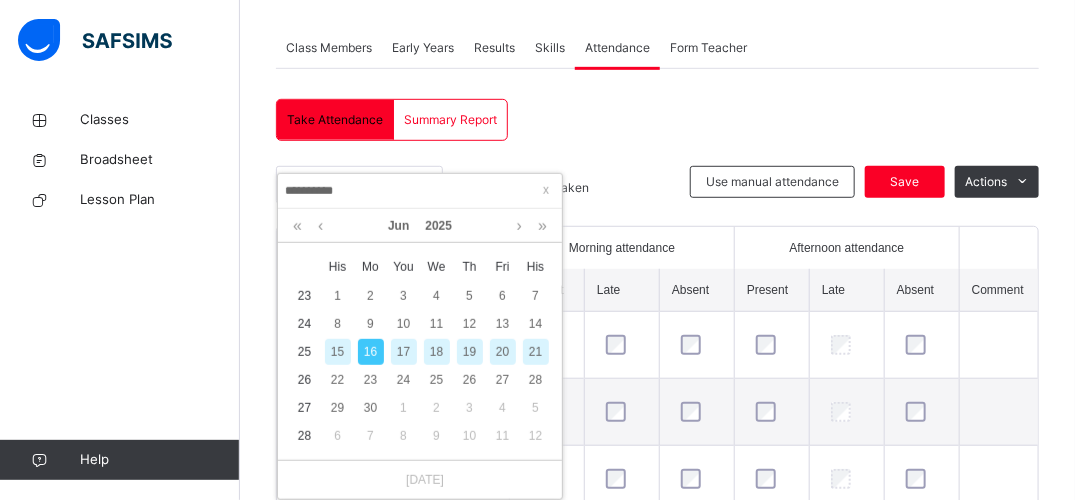 click on "Class Arm Details     Third Term  /  [DATE]-[DATE]   [PERSON_NAME] [PERSON_NAME][EMAIL_ADDRESS][PERSON_NAME][DOMAIN_NAME] Classes Broadsheet Lesson Plan   Help Onboarding Great job! You have finished setting up all essential configurations. Our wizard which has lots of in-built templates will continue to guide you through with the academic configurations. Academic Configuration Steps Continue × Idle Mode Due to inactivity you would be logged out to the system in the next   15mins , click the "Resume" button to keep working or the "Log me out" button to log out of the system. Log me out Resume Back  /  NURSERY 1 BLUE  NURSERY 1 BLUE  NURSERY 1 Third Term [DATE]-[DATE] Class Members Early Years Results Skills Attendance Form Teacher Attendance More Options   11  Students in class Download Pdf Report Excel Report [GEOGRAPHIC_DATA] [GEOGRAPHIC_DATA]	 Date: [DATE] 2:04:52 pm Class Members Class:   NURSERY 1 BLUE Total no. of Students:  11 Term:  Third Term Session:  [DATE]-[DATE] S/NO Admission No. Last Name First Name Other Name 1 CST08589" at bounding box center [537, 378] 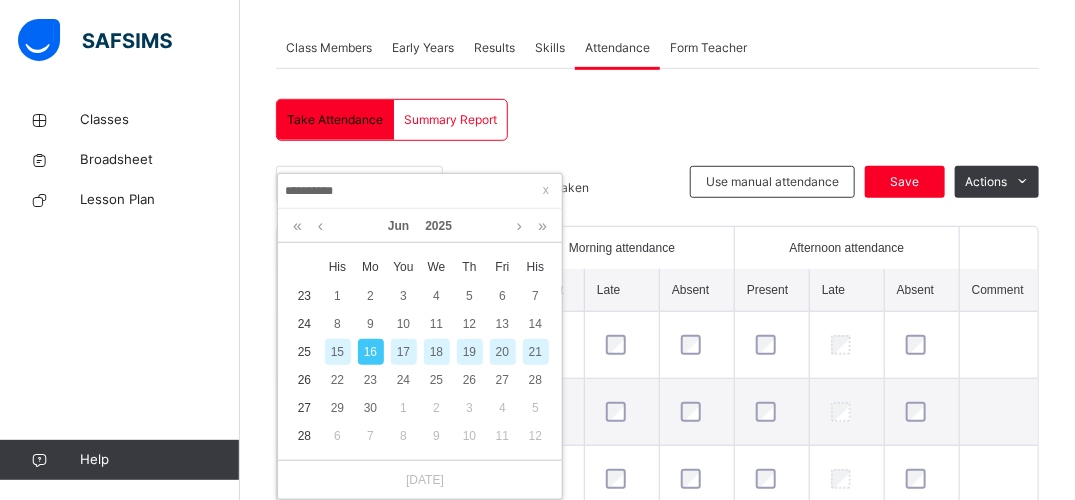 click on "17" at bounding box center [404, 352] 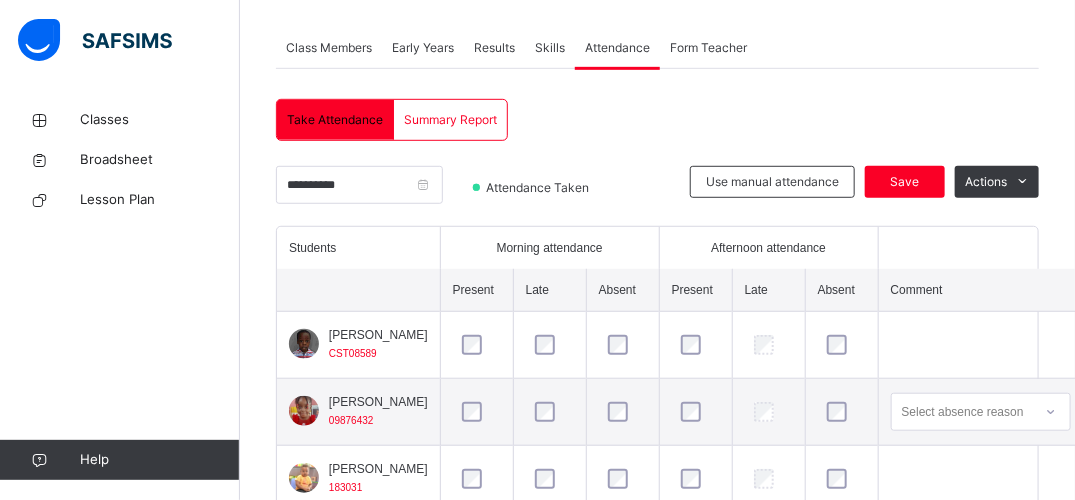 click at bounding box center (477, 412) 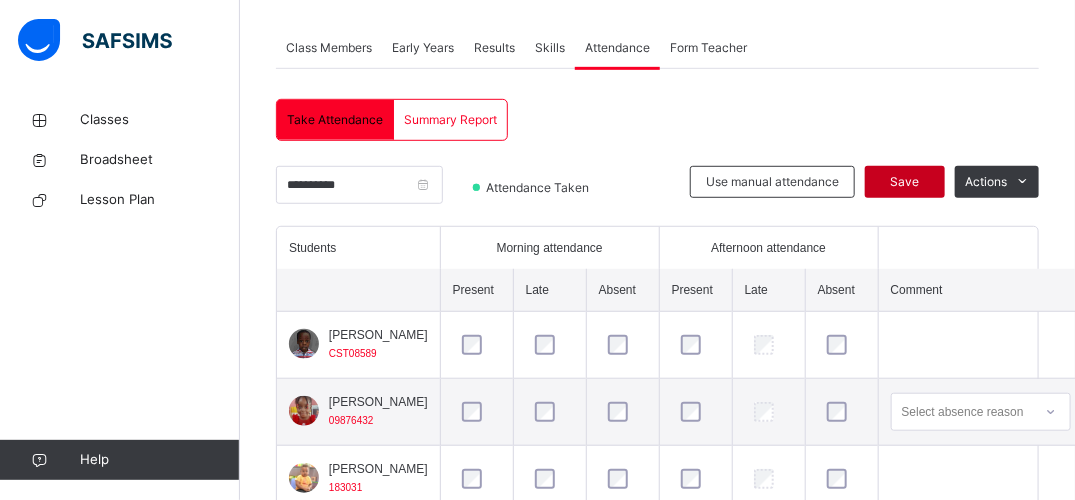 click on "Save" at bounding box center (905, 182) 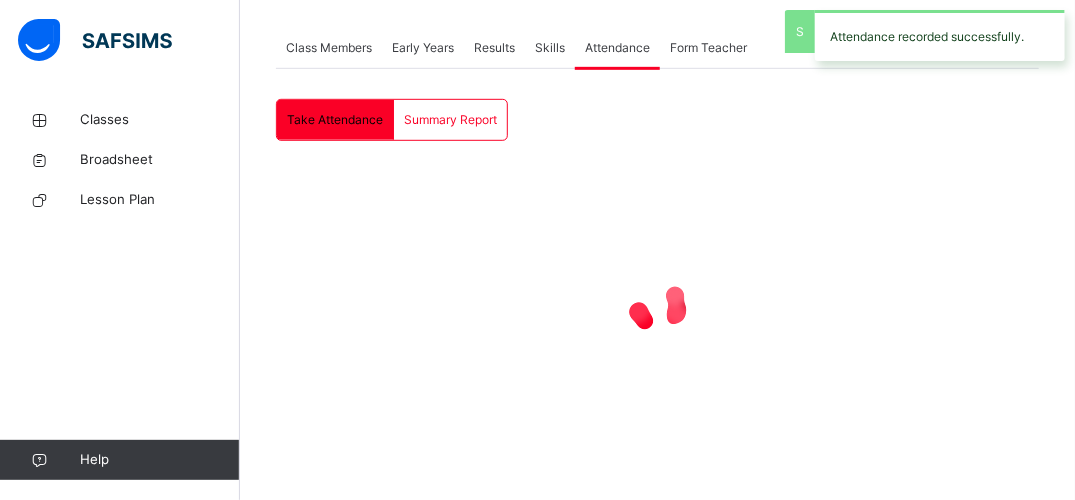 click at bounding box center [657, 306] 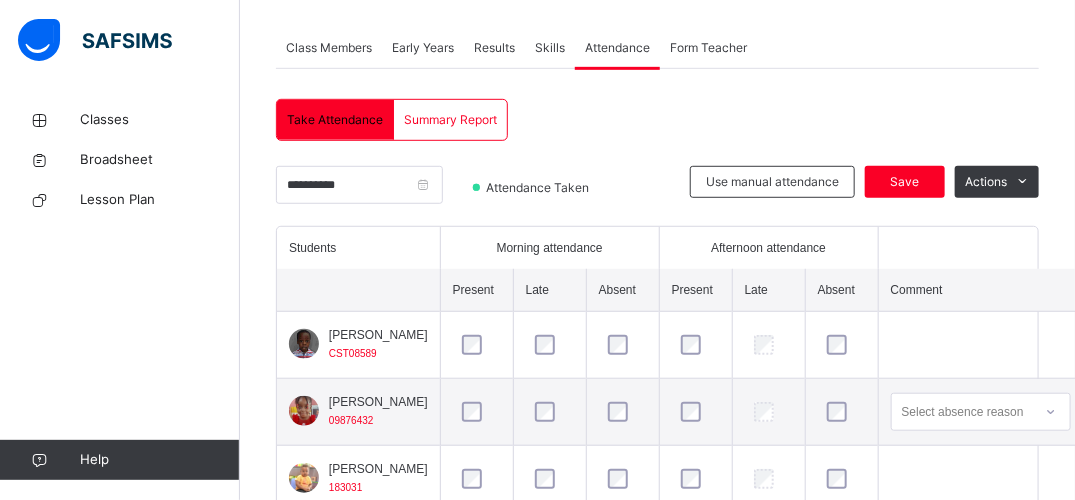 click at bounding box center [696, 412] 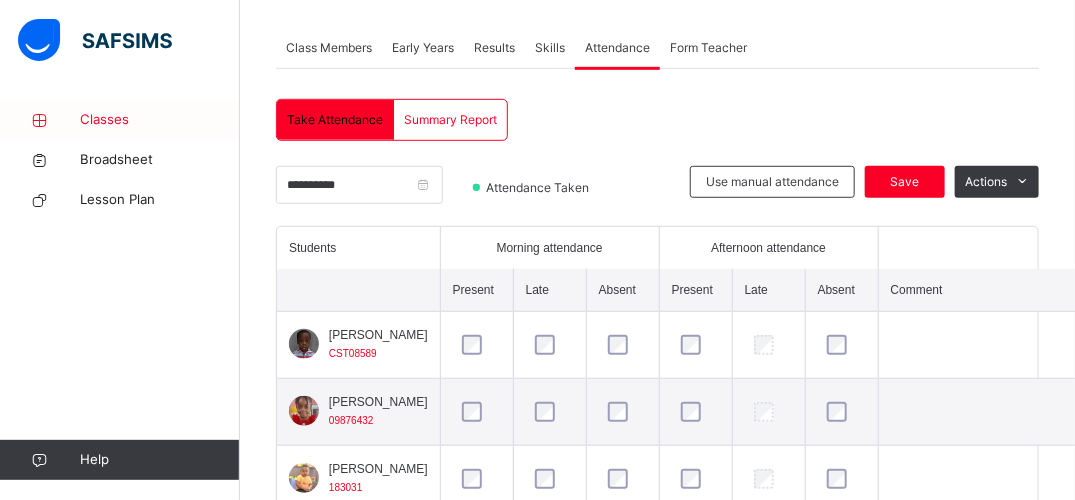click on "Morning attendance" at bounding box center (549, 248) 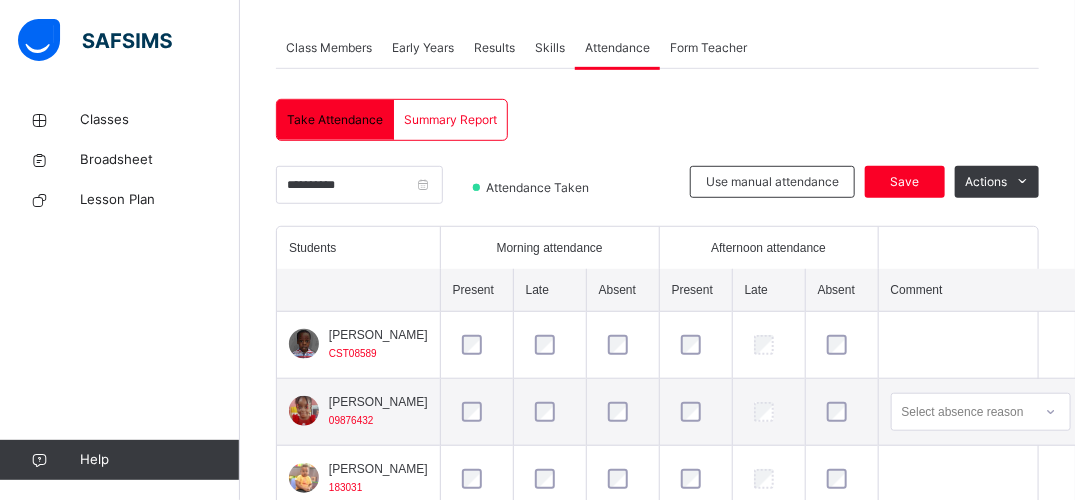 click on "Back  /  NURSERY 1 BLUE  NURSERY 1 BLUE  NURSERY 1 Third Term [DATE]-[DATE] Class Members Early Years Results Skills Attendance Form Teacher Attendance More Options   11  Students in class Download Pdf Report Excel Report [GEOGRAPHIC_DATA] [GEOGRAPHIC_DATA]	 Date: [DATE] 2:04:52 pm Class Members Class:   NURSERY 1 BLUE Total no. of Students:  11 Term:  Third Term Session:  [DATE]-[DATE] S/NO Admission No. Last Name First Name Other Name 1 CST08589 Teluwo Adelani 2 09876432 [PERSON_NAME]  3 183031 [PERSON_NAME] 4 CST07800 Akunwanne Ejimchi 5 CST08687 [PERSON_NAME] 6 CST08285 Taan Majed 7 CST08299  [PERSON_NAME] Nhyirakese 8 183071 Salami Oluwatise 9 CST08019 Obi Orevaoghene 10 CST07496 Ojeme Pearl 11 CST07739 Adebayo Tiaraoluwa Students Actions [PERSON_NAME] CST08589 [PERSON_NAME] 09876432 [PERSON_NAME] 183031 Ejimchi  Akunwanne CST07800 [PERSON_NAME] CST08687 Majed  Taan CST08285 Nhyirakese  [PERSON_NAME] CST08299  Oluwatise  Salami 183071 Orevaoghene  Obi CST08019 Pearl  Ojeme CST07496 CST07739 ×   ×" at bounding box center [657, 440] 